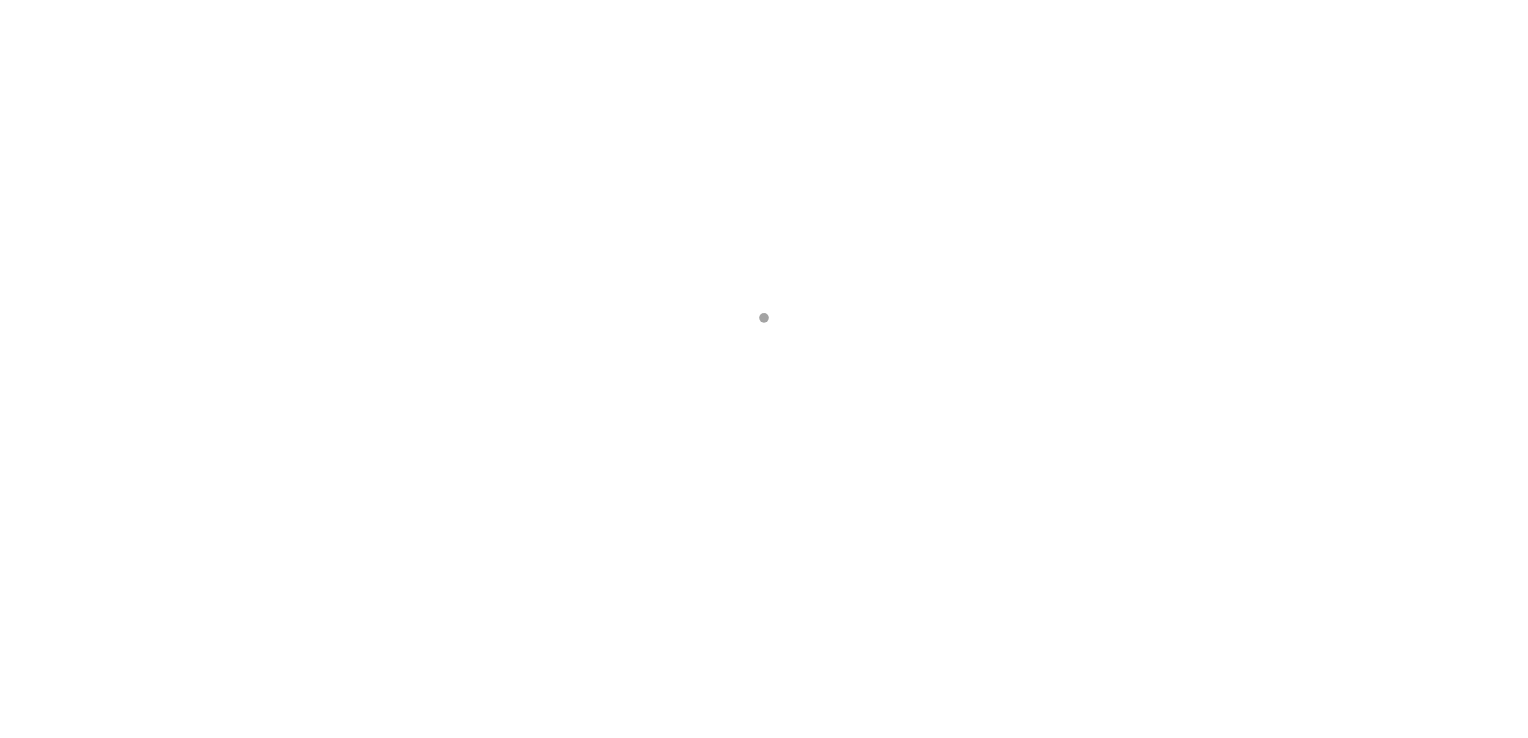 scroll, scrollTop: 0, scrollLeft: 0, axis: both 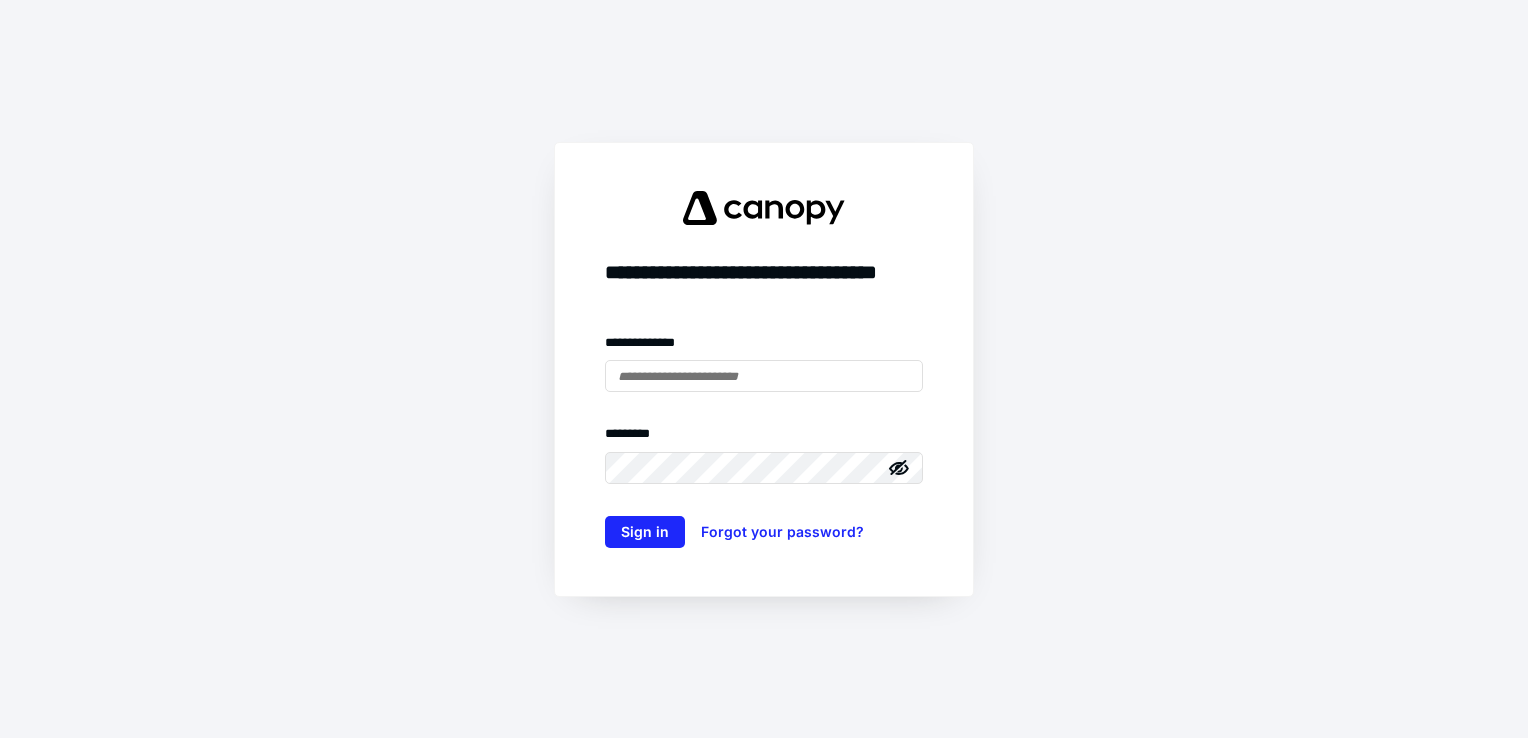 type on "**********" 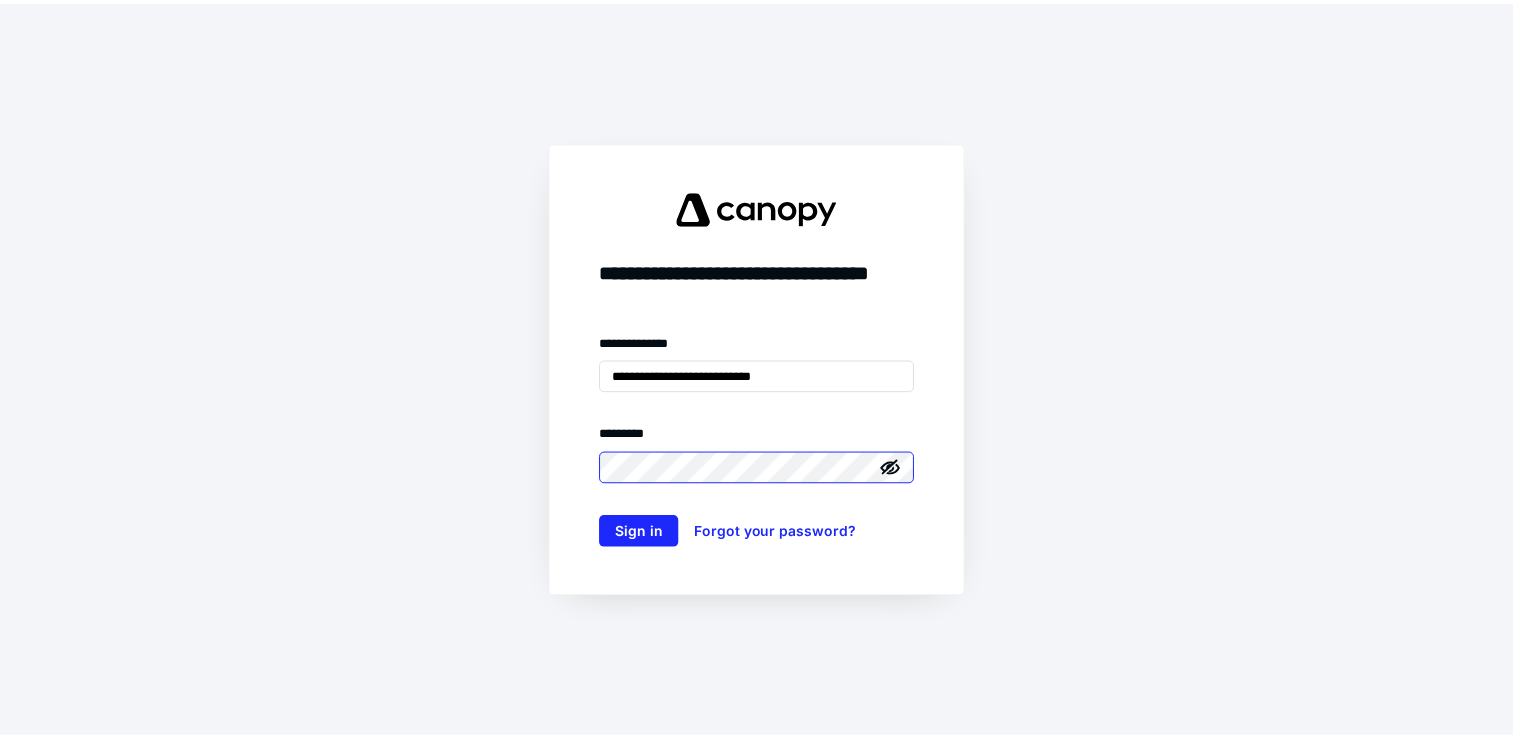 scroll, scrollTop: 0, scrollLeft: 0, axis: both 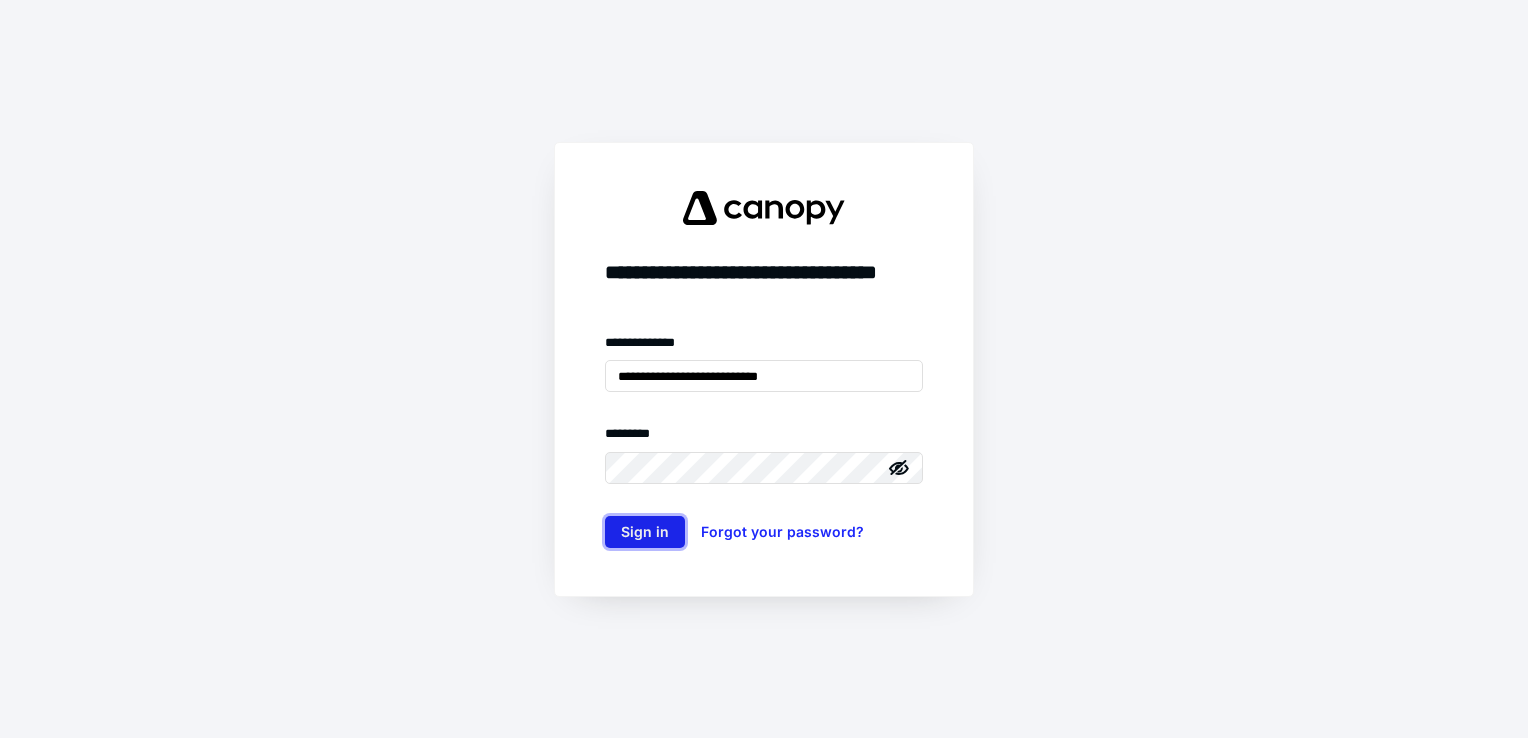 click on "Sign in" at bounding box center [645, 532] 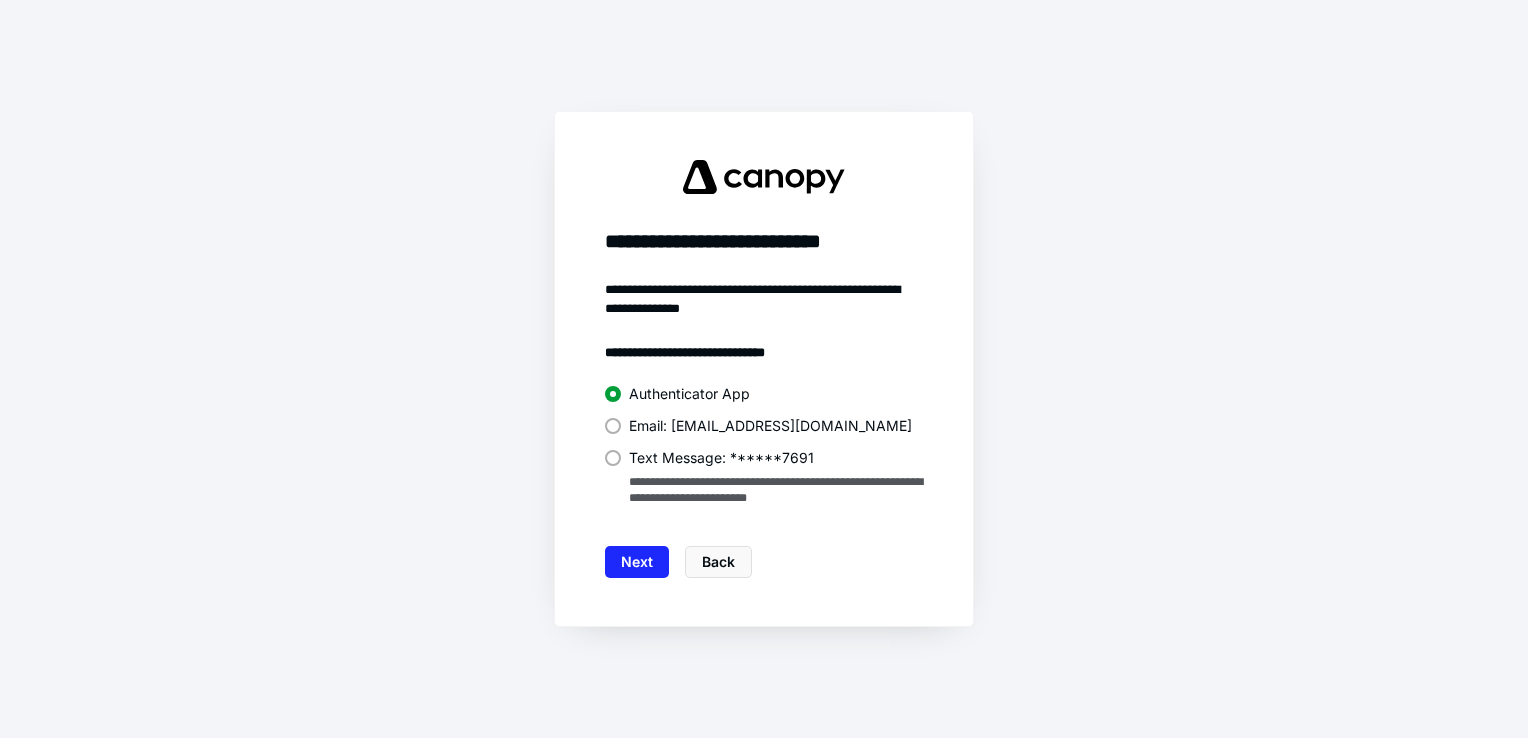 click on "Text Message: ******7691" at bounding box center (721, 458) 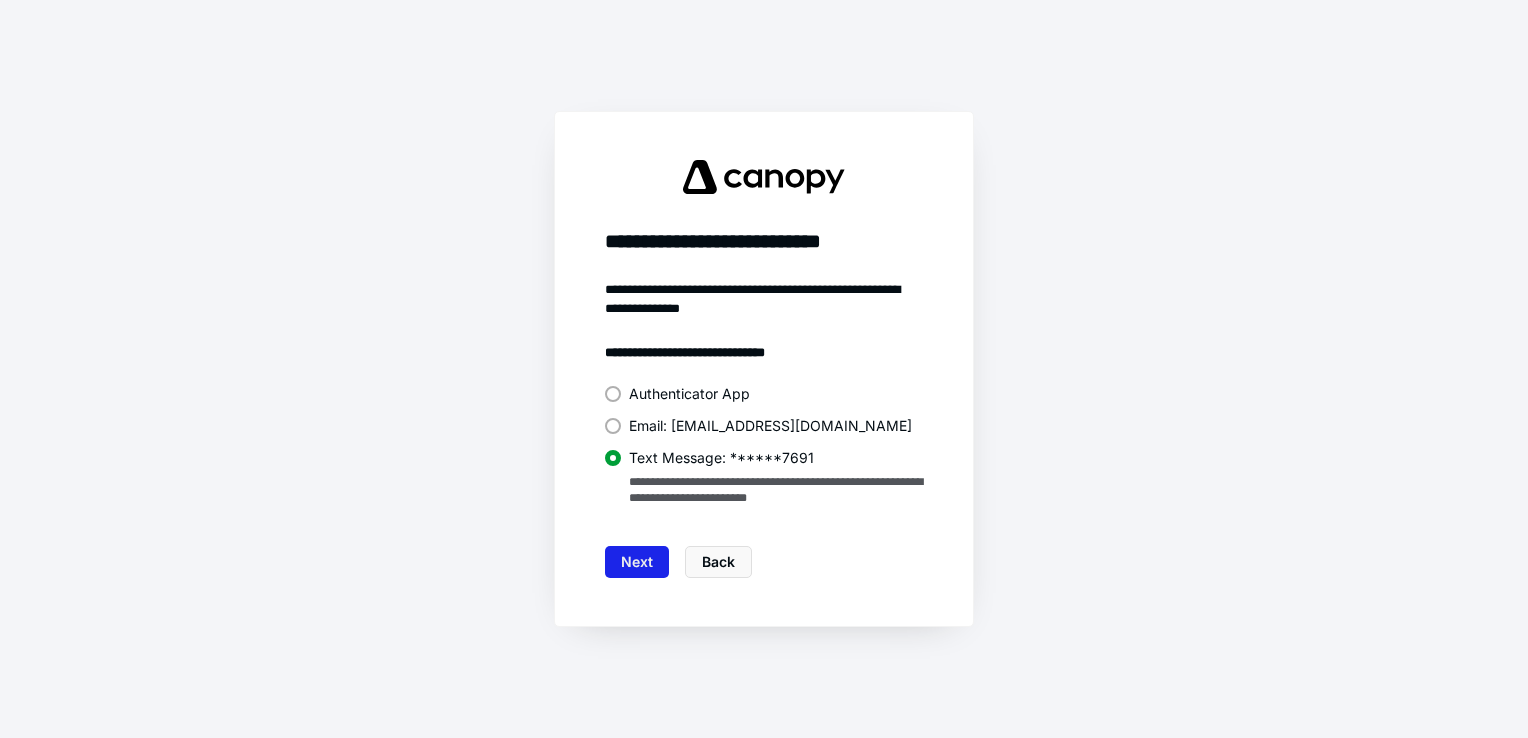 click on "Next" at bounding box center (637, 562) 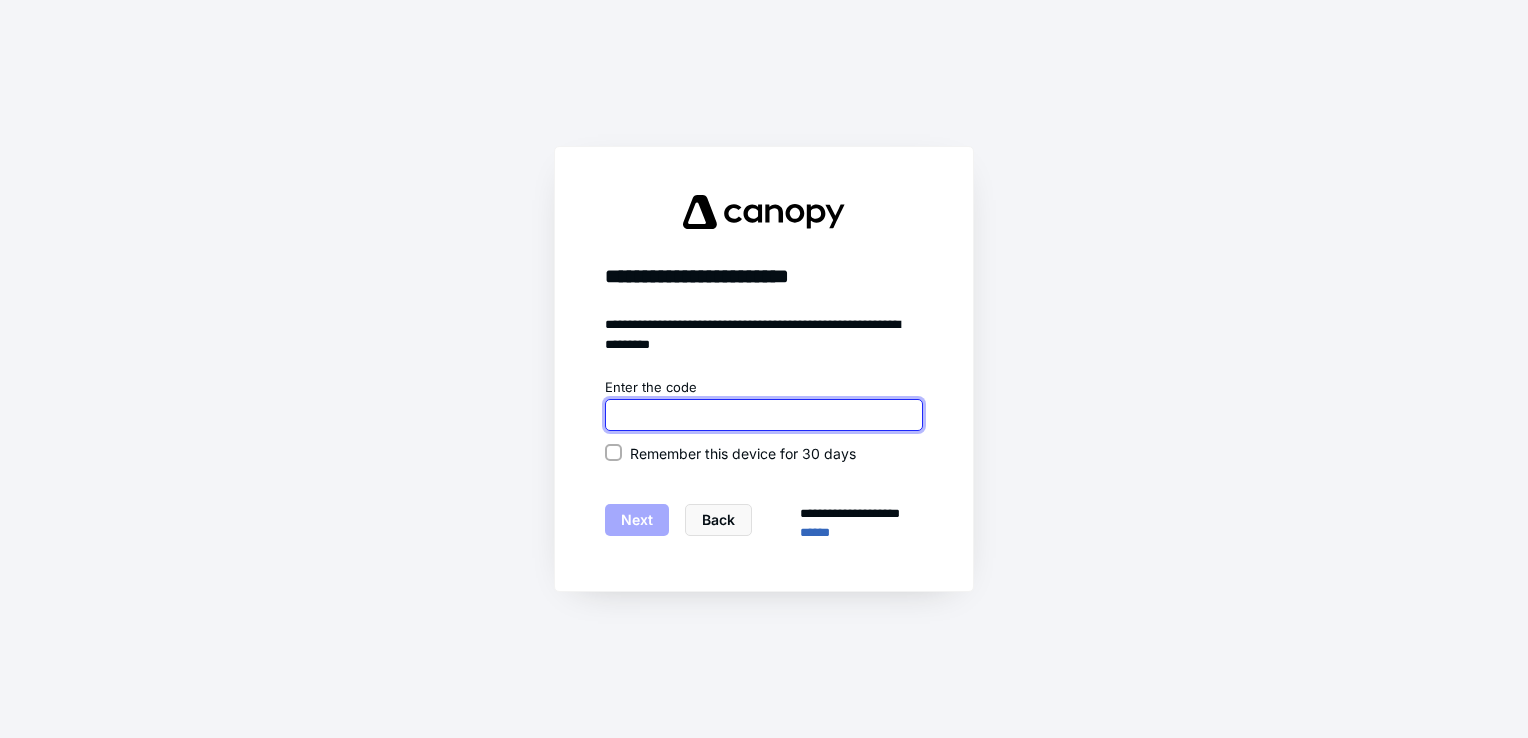 click at bounding box center (764, 415) 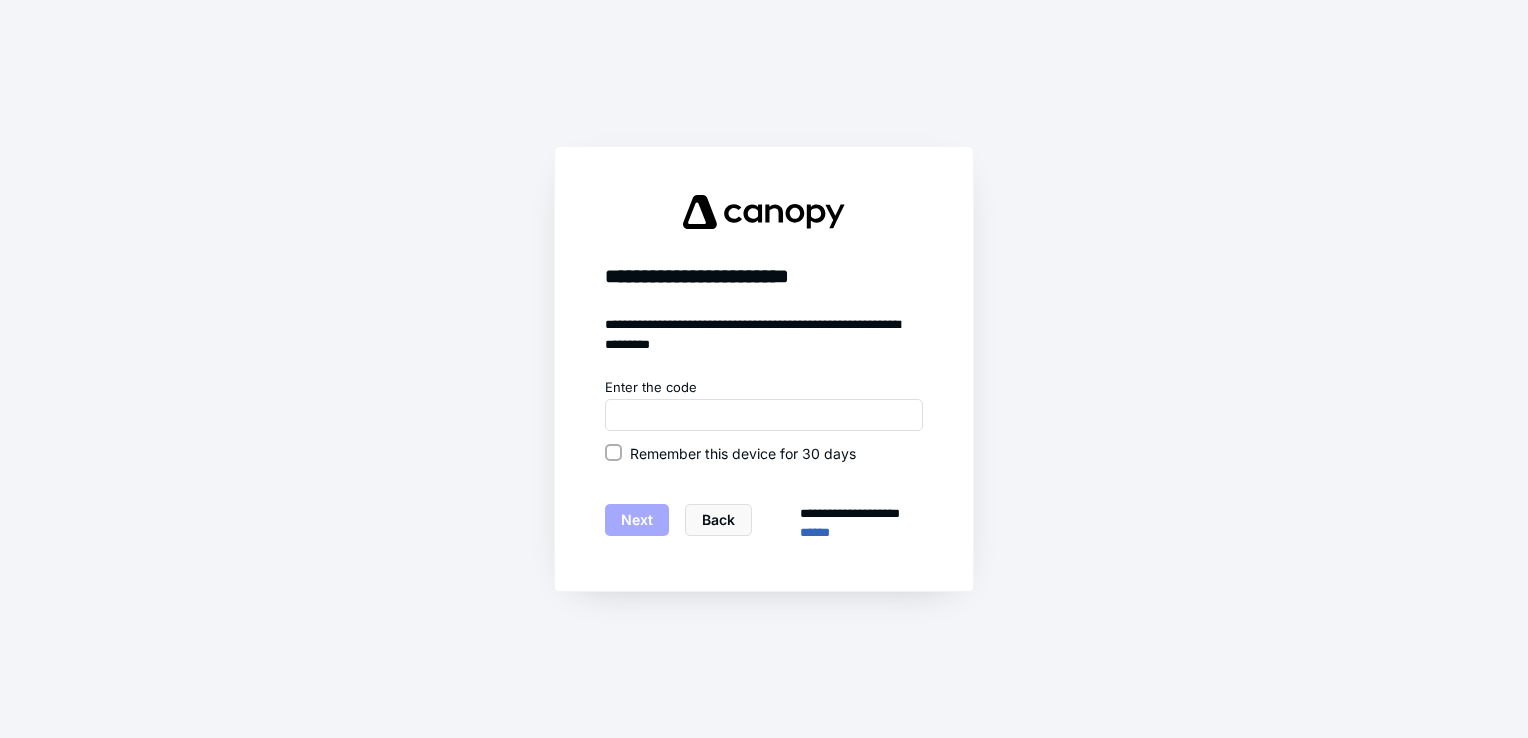 click 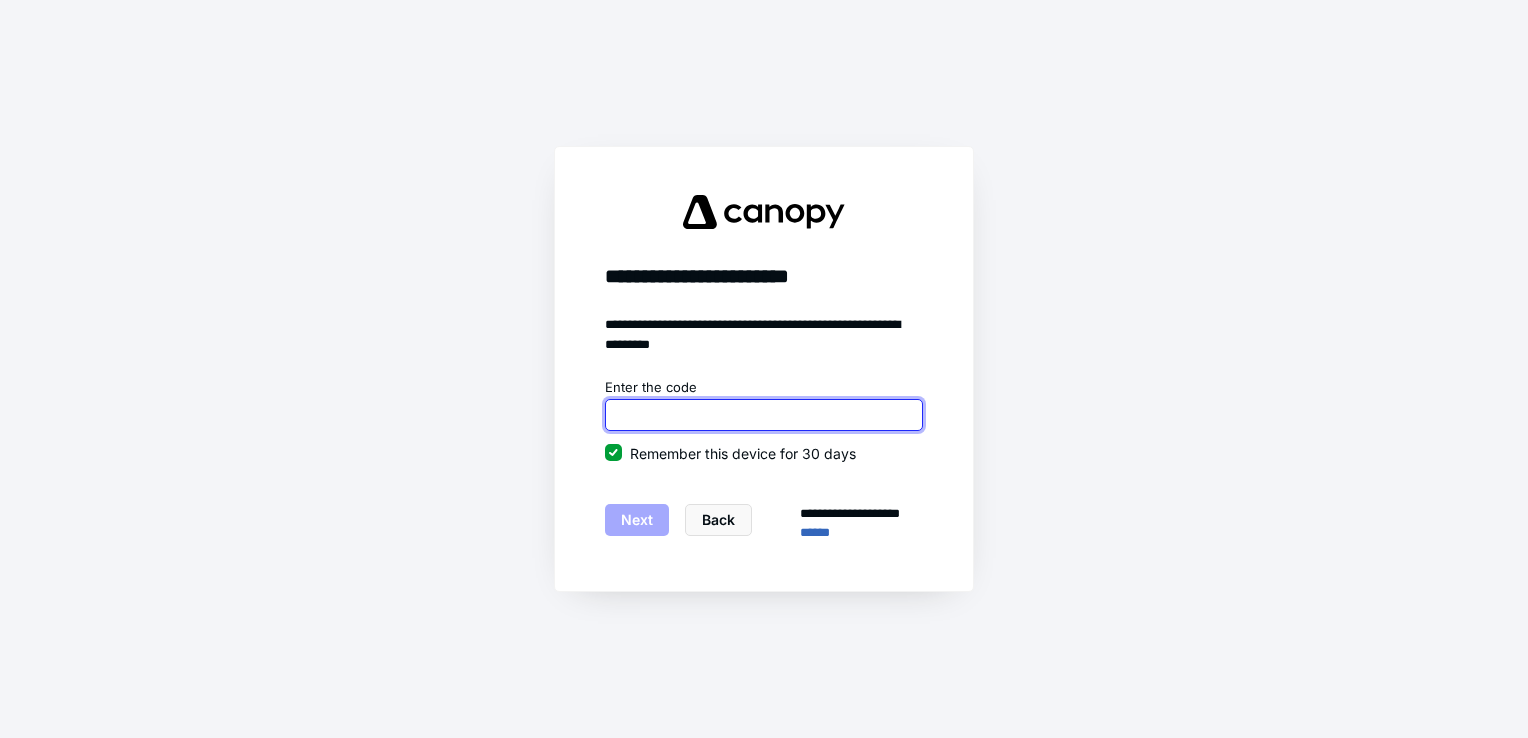 click at bounding box center (764, 415) 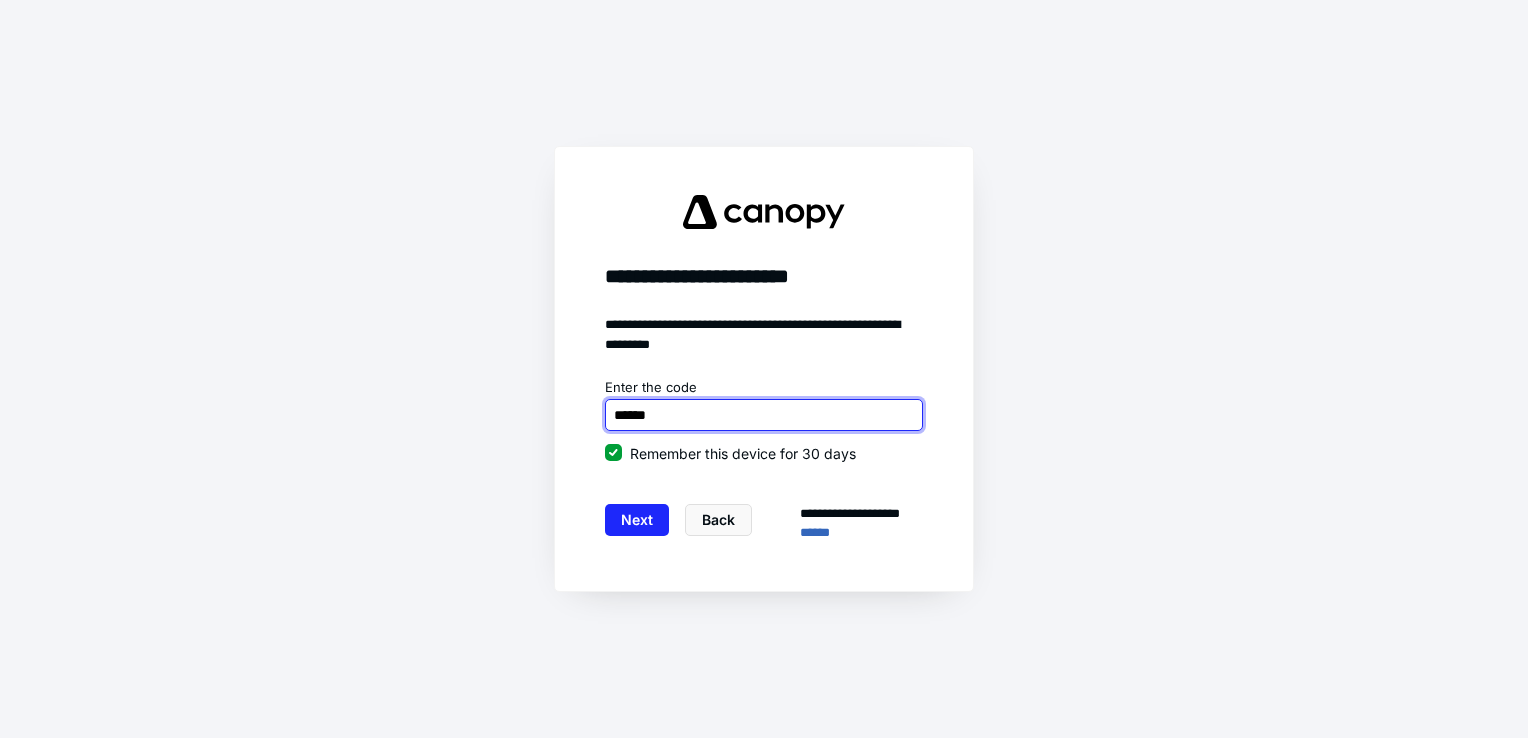 type on "******" 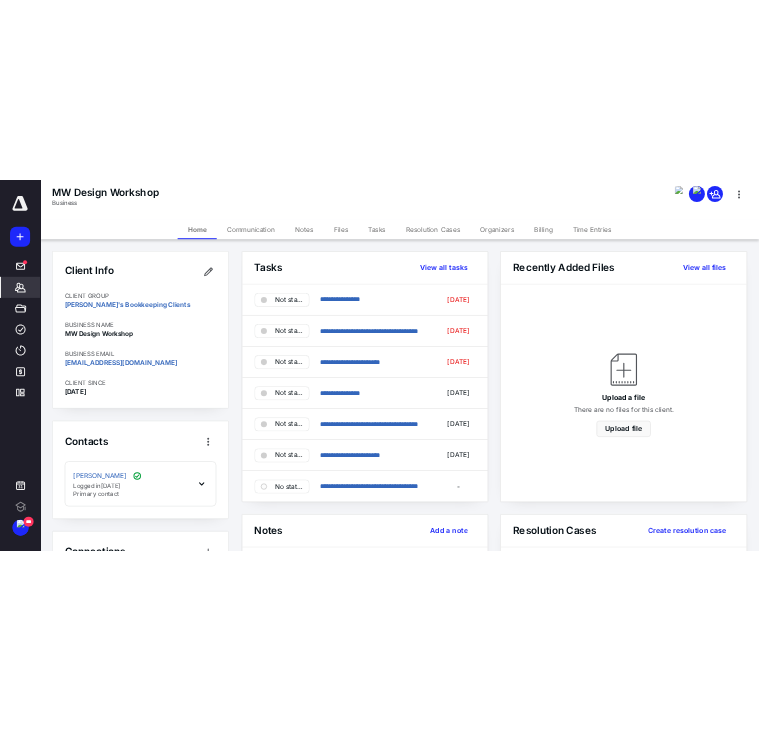 scroll, scrollTop: 0, scrollLeft: 0, axis: both 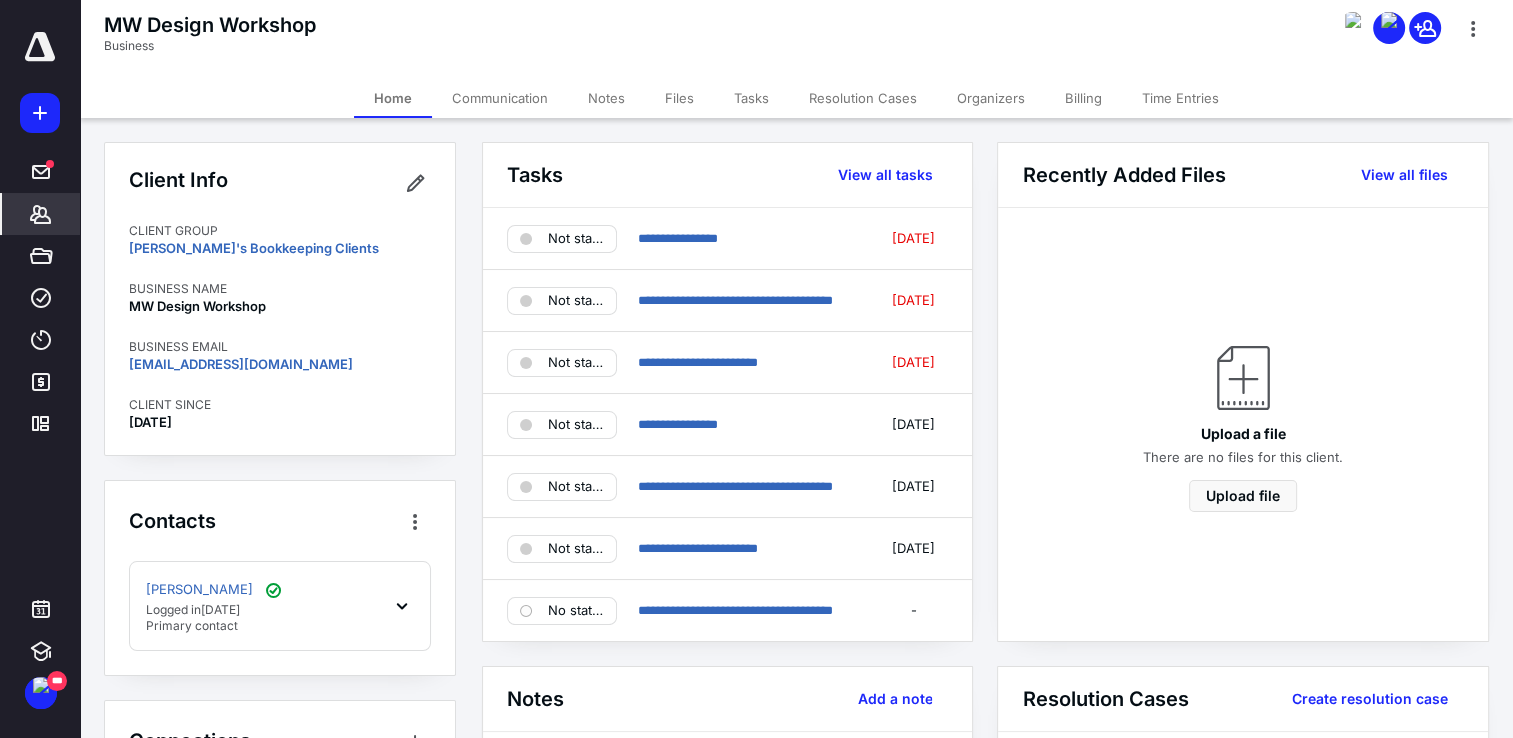 click 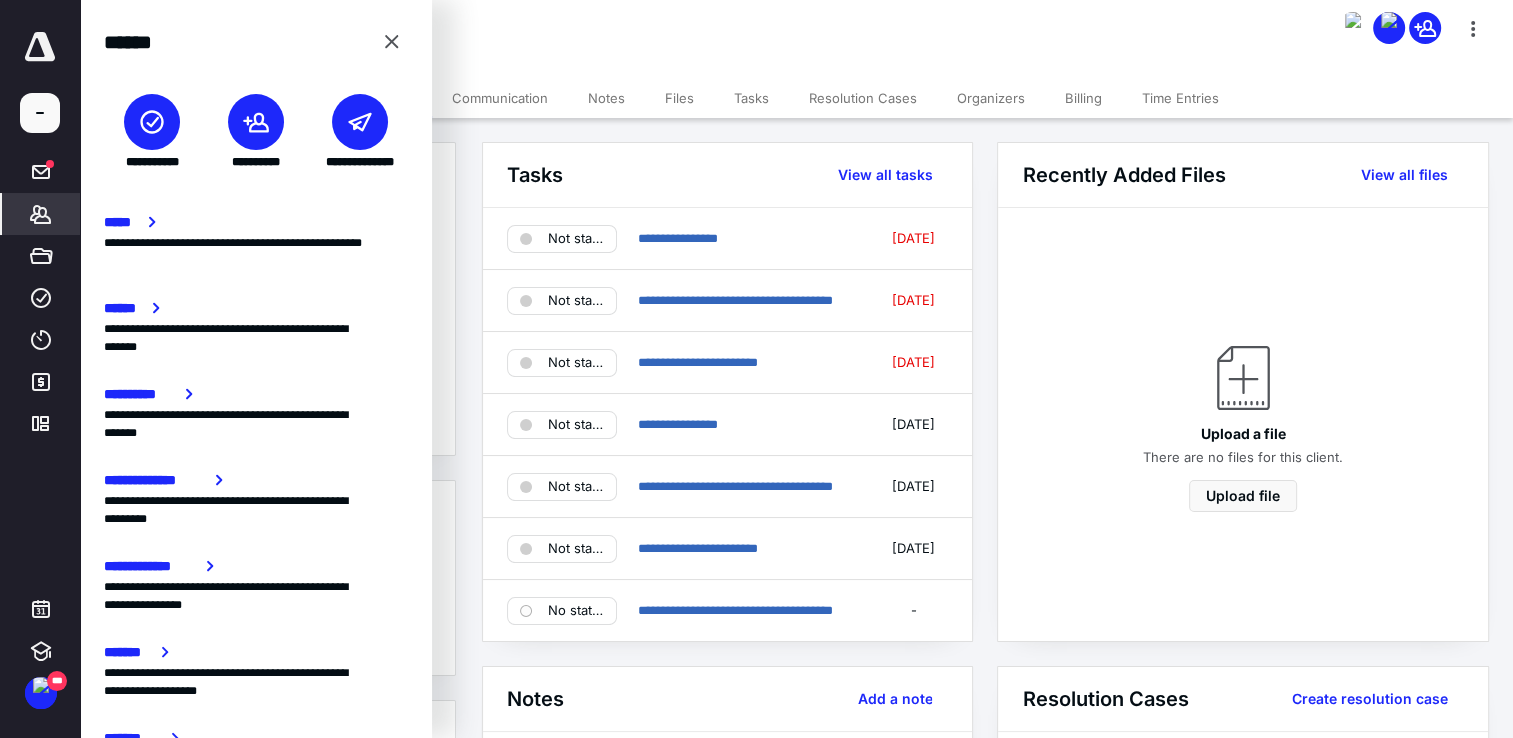 click at bounding box center (256, 122) 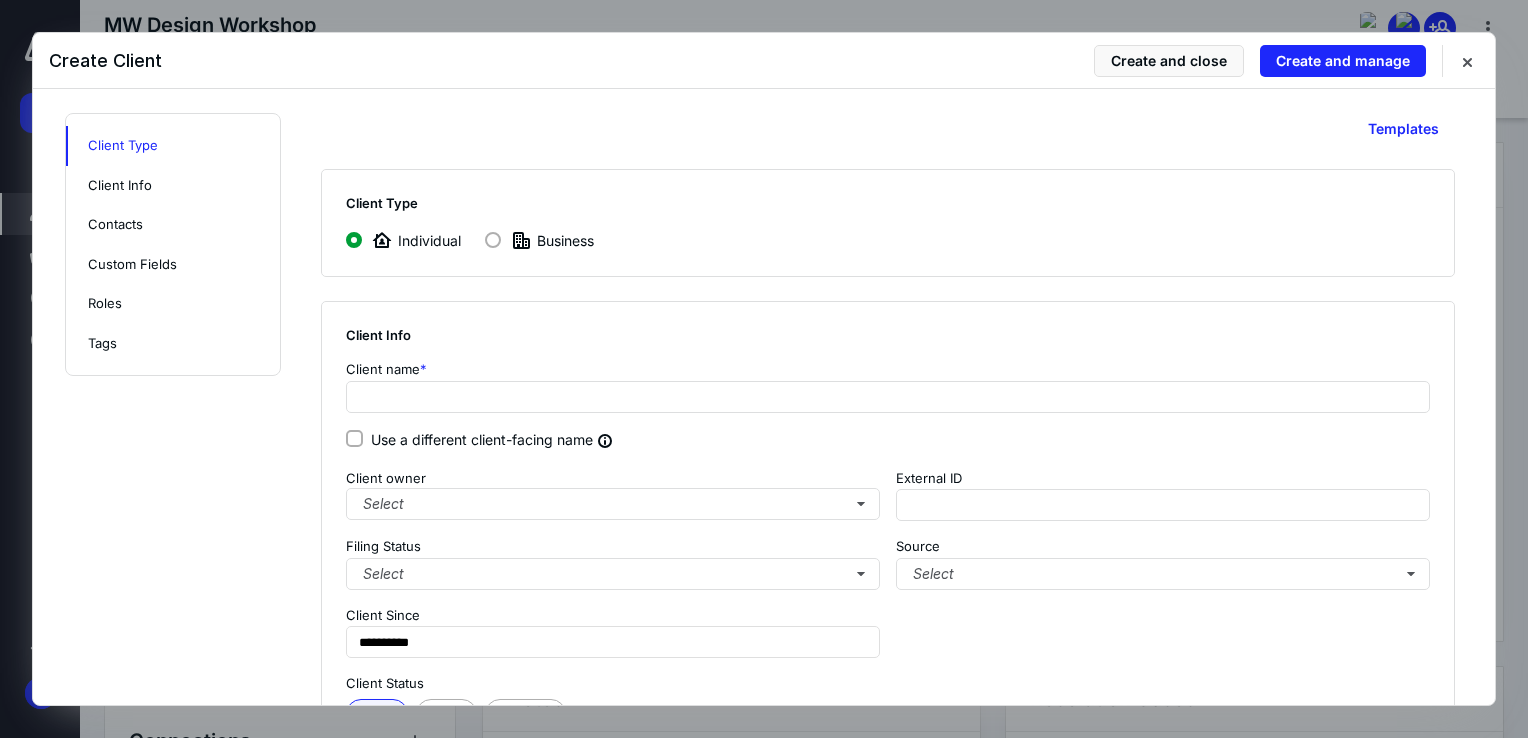 click 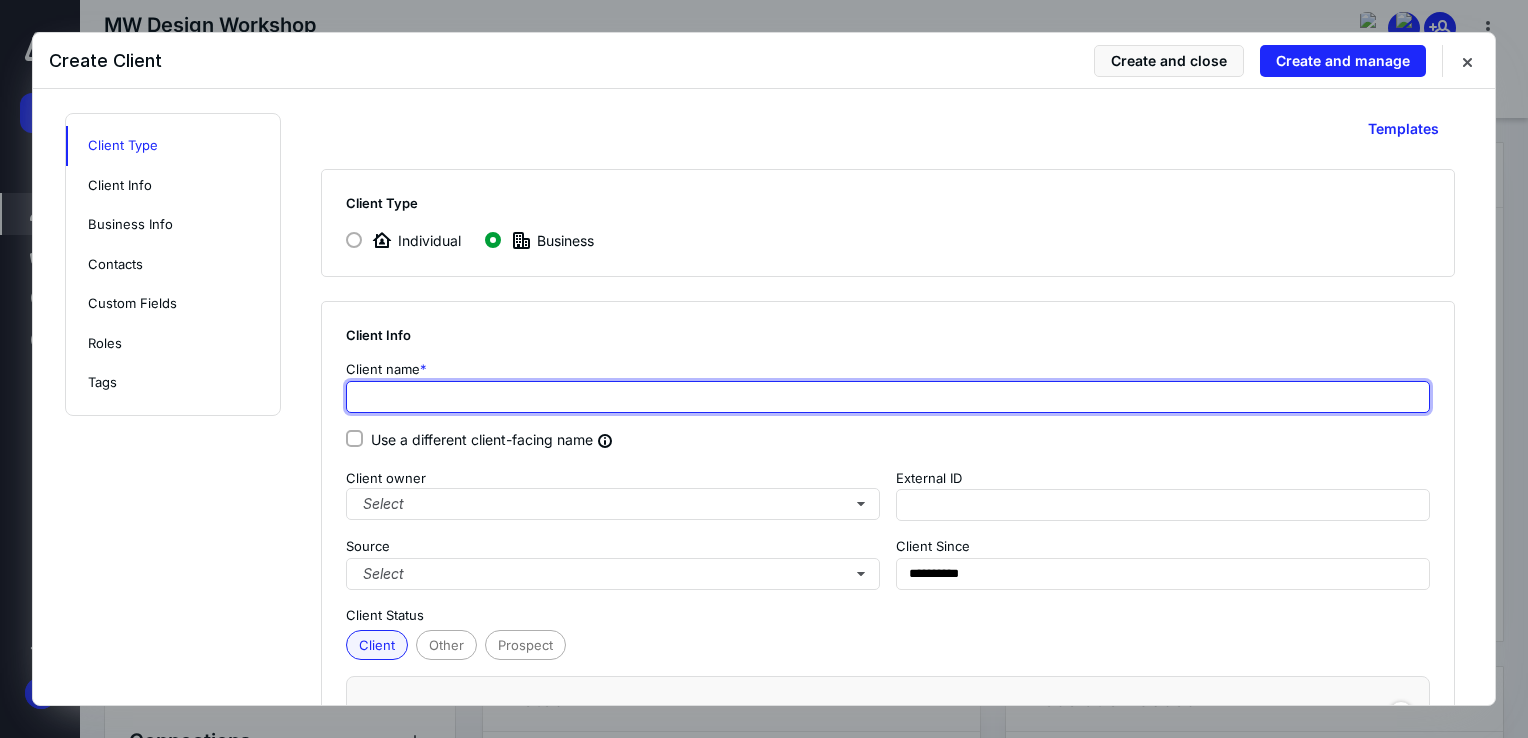 click at bounding box center [888, 397] 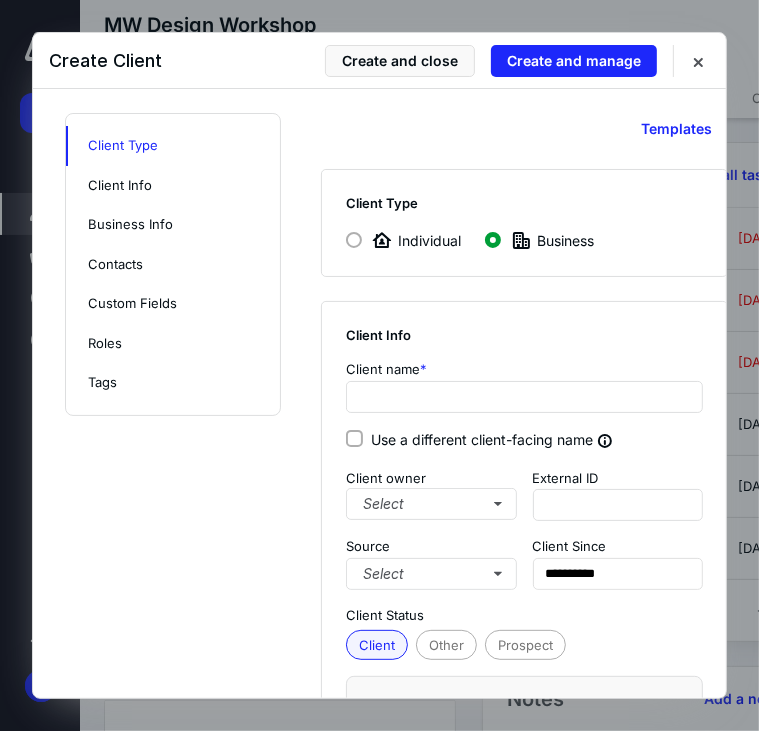 click on "**********" at bounding box center [524, 575] 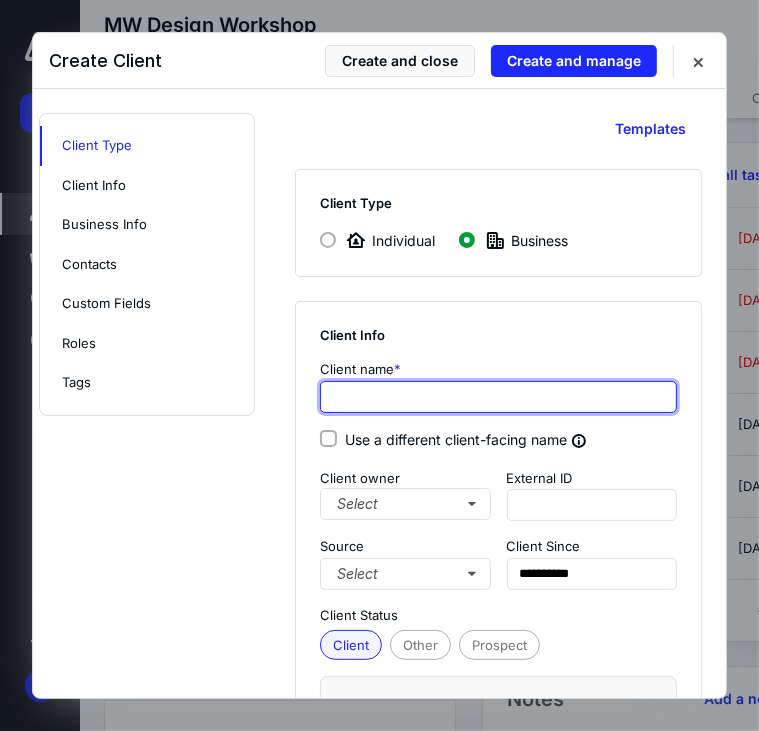 click at bounding box center [498, 397] 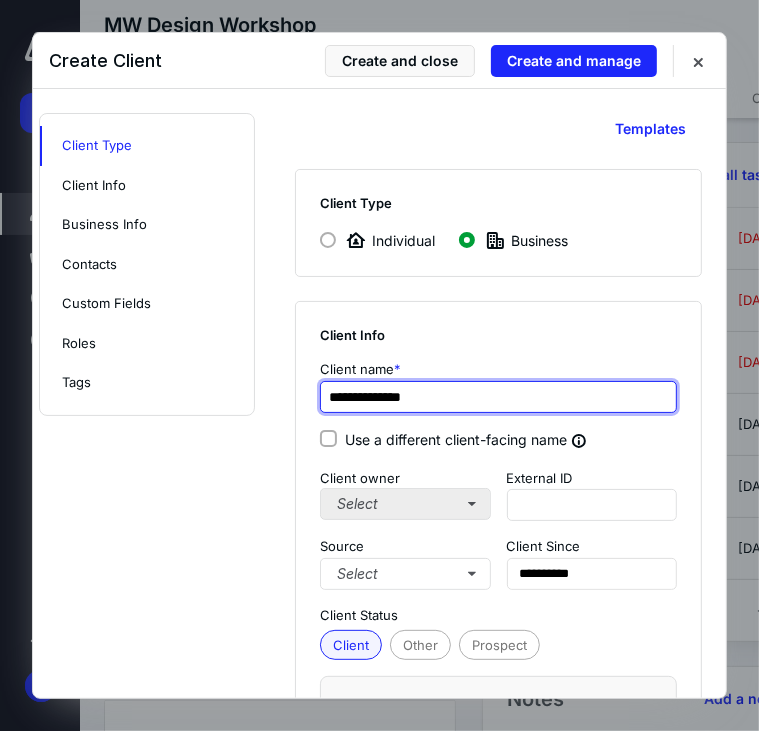 type on "**********" 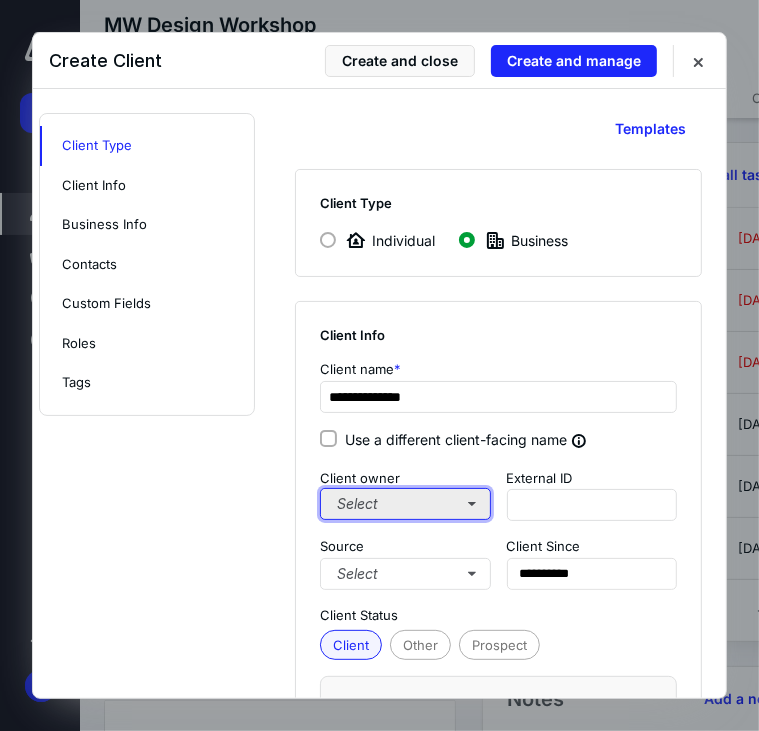 type on "**********" 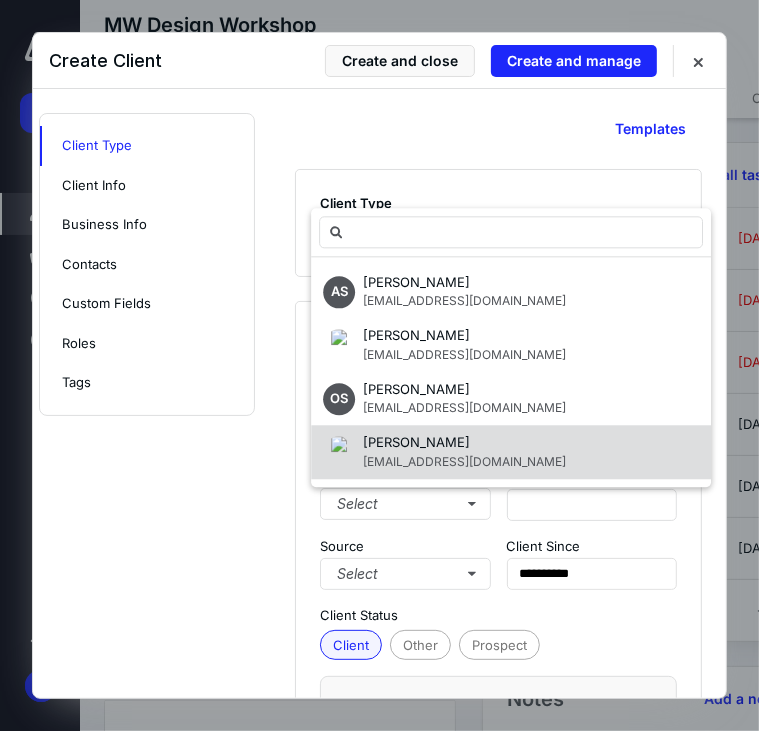 click on "[PERSON_NAME]" at bounding box center [416, 443] 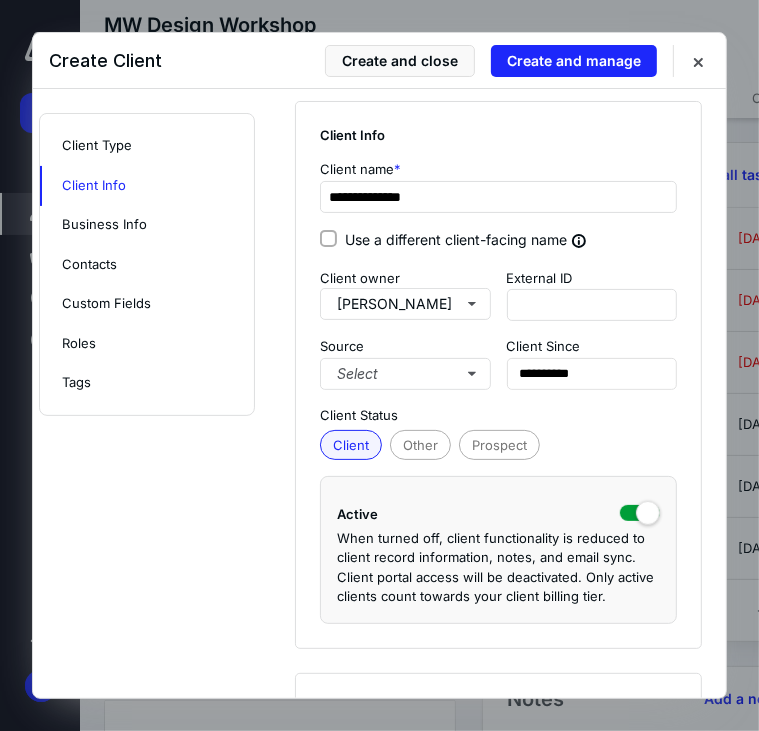 scroll, scrollTop: 200, scrollLeft: 34, axis: both 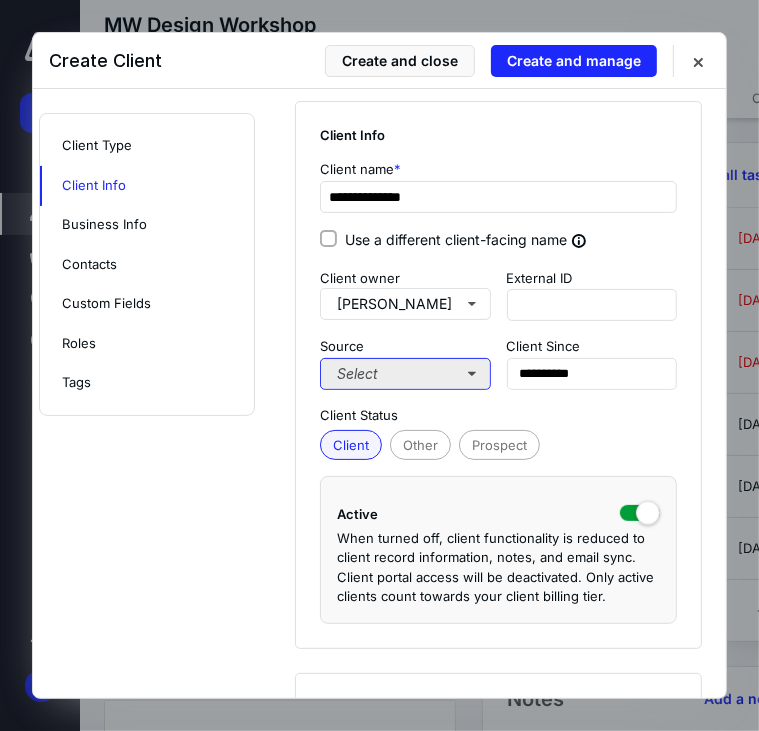 click on "Select" at bounding box center [405, 374] 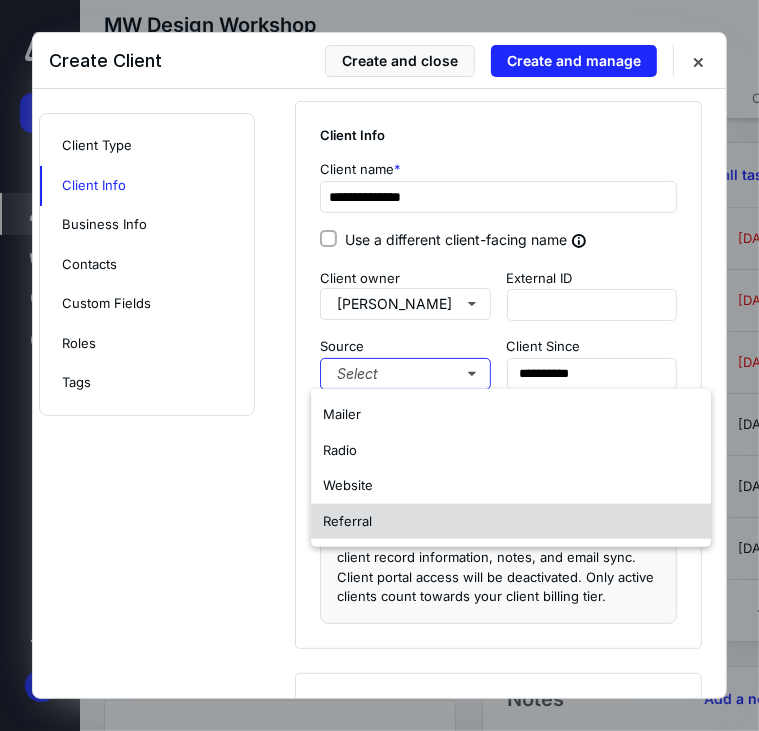 click on "Referral" at bounding box center [511, 521] 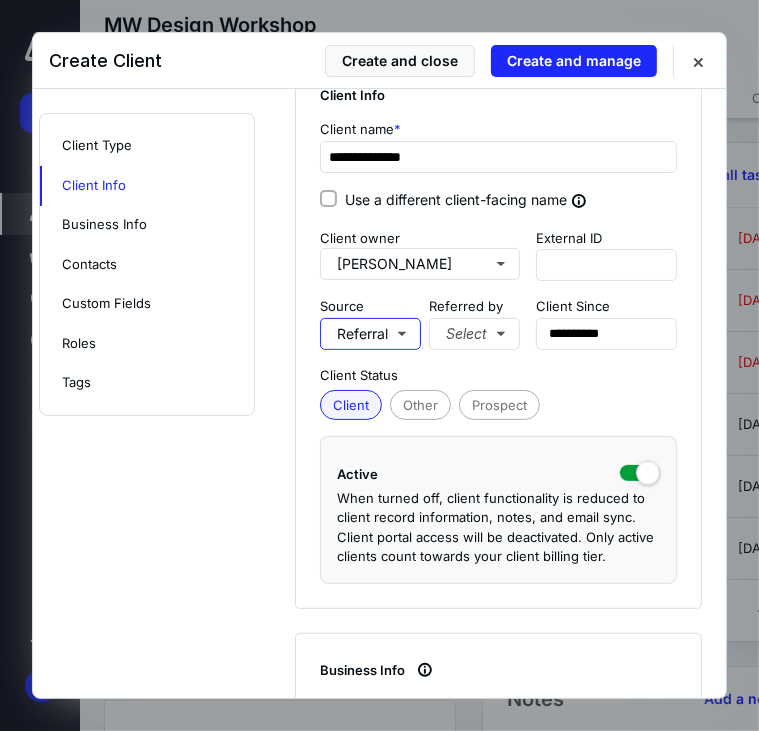 scroll, scrollTop: 242, scrollLeft: 34, axis: both 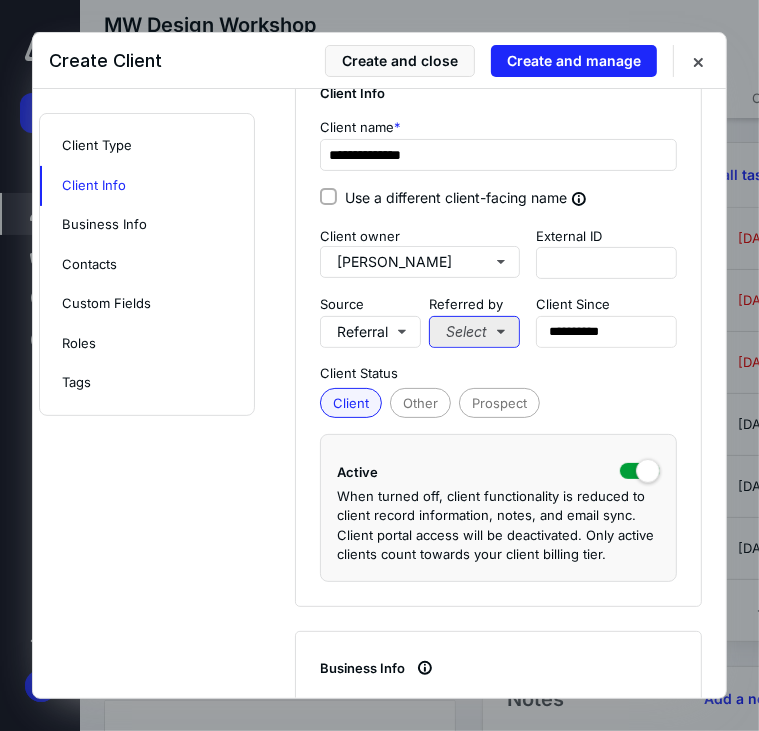 click on "Select" at bounding box center [474, 332] 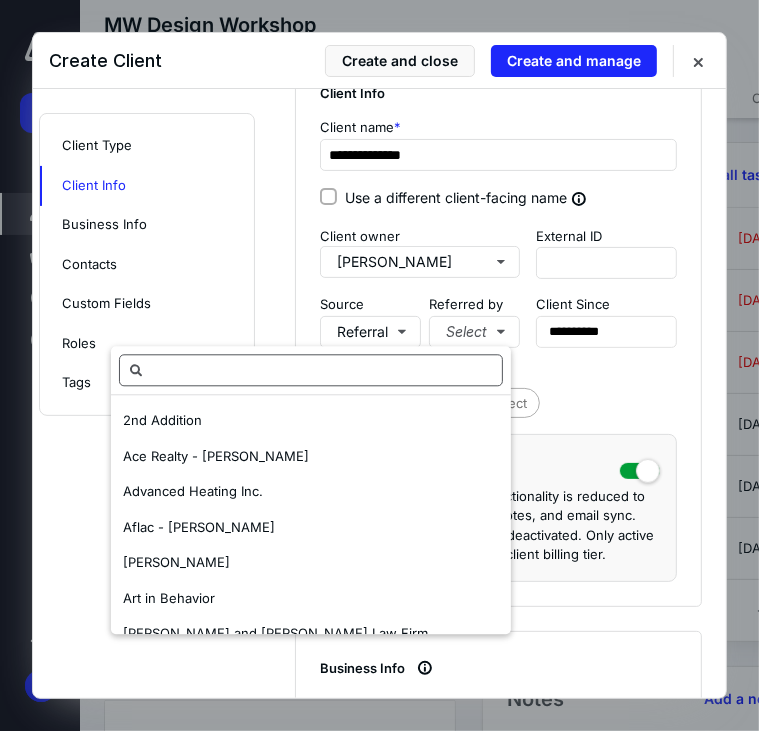 click at bounding box center [311, 370] 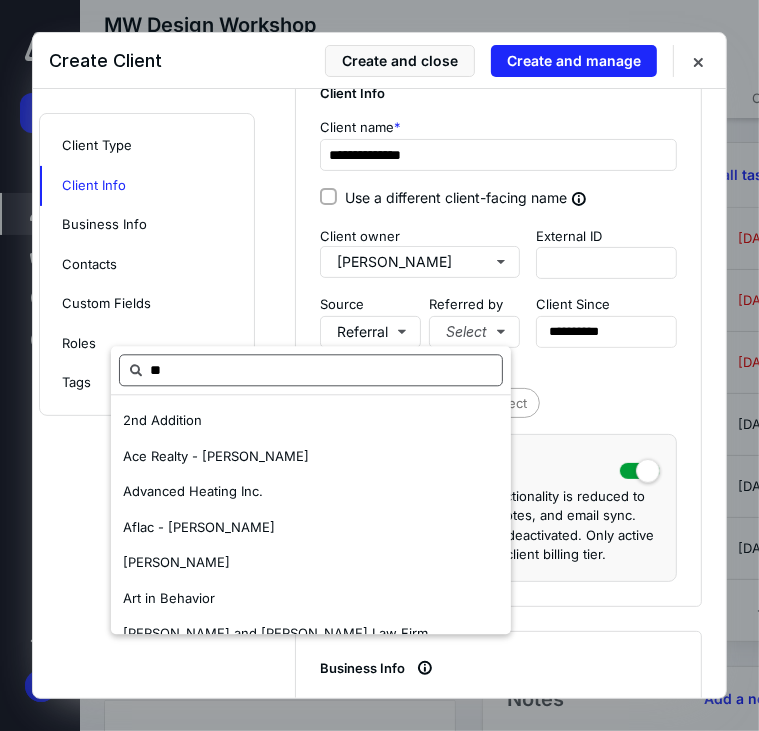 type on "***" 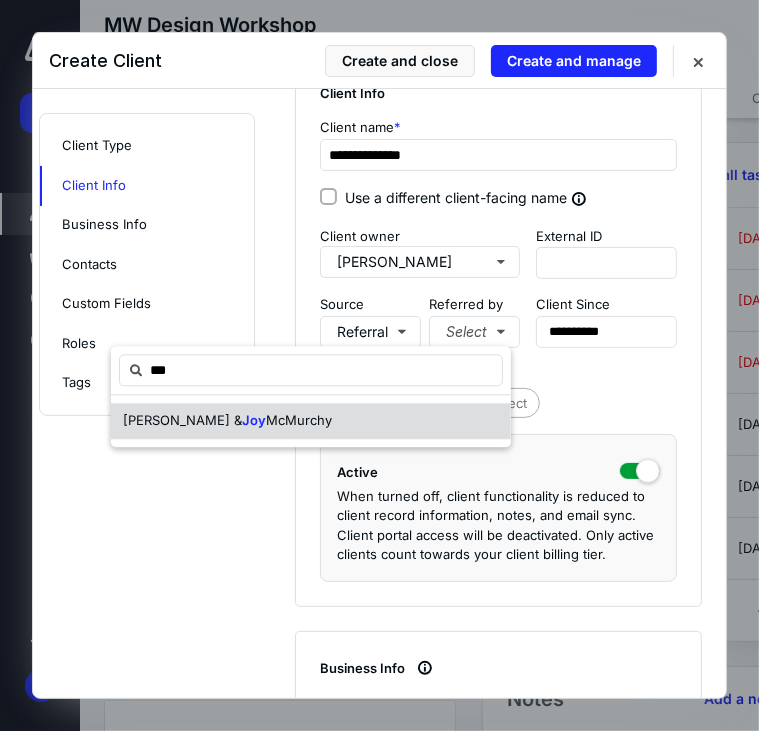 click on "[PERSON_NAME] &  [PERSON_NAME]" at bounding box center (311, 421) 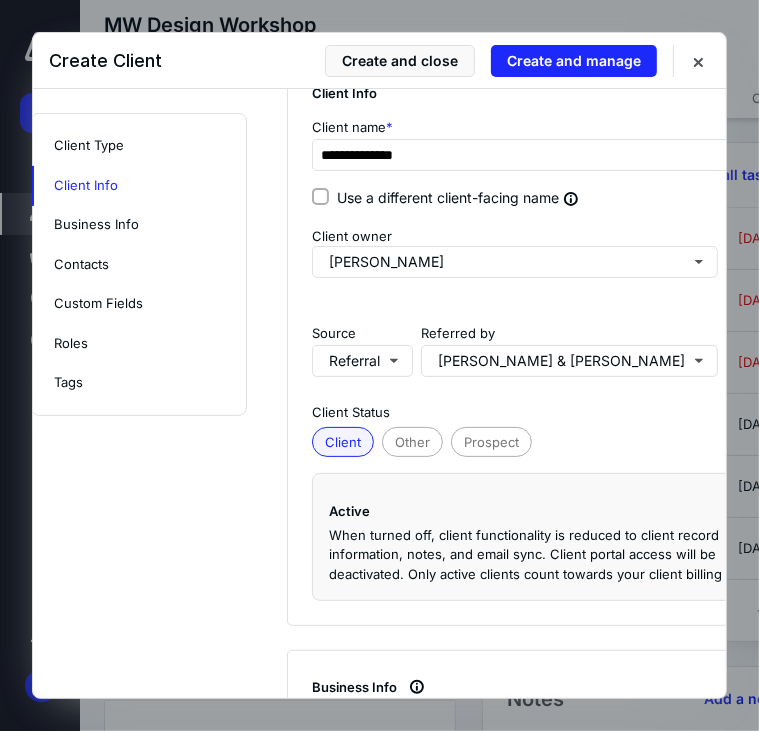 scroll, scrollTop: 242, scrollLeft: 69, axis: both 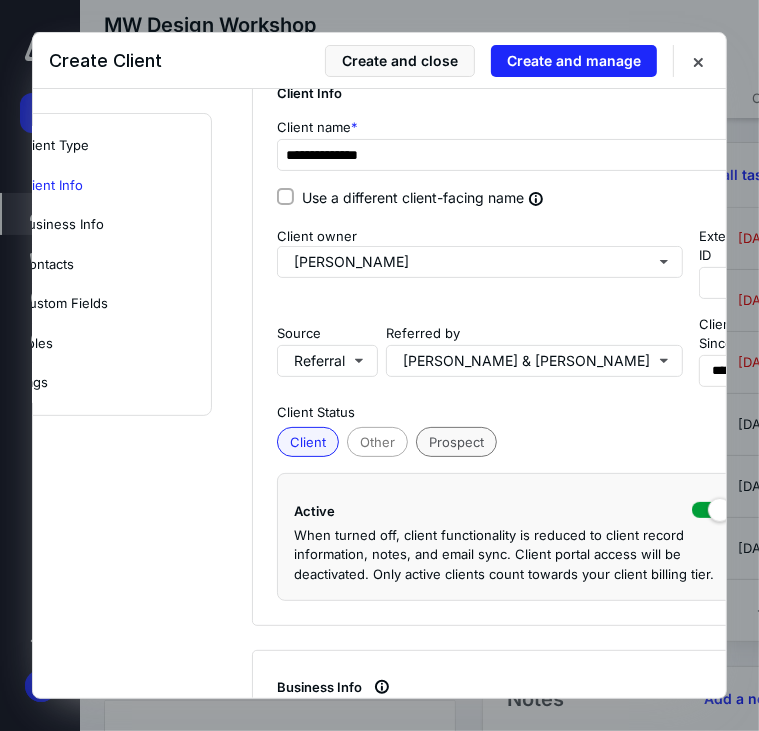 click on "Prospect" at bounding box center [456, 442] 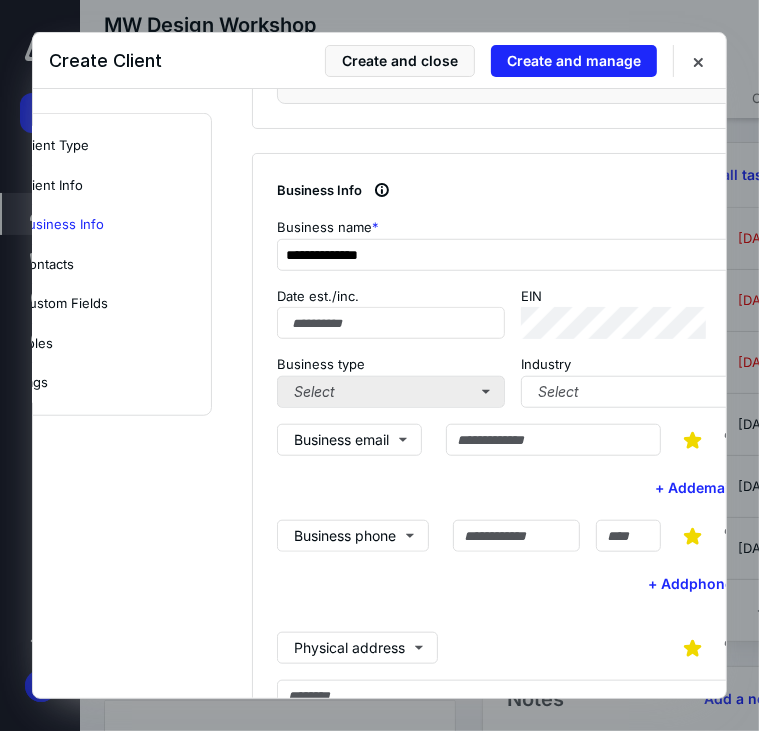 scroll, scrollTop: 816, scrollLeft: 69, axis: both 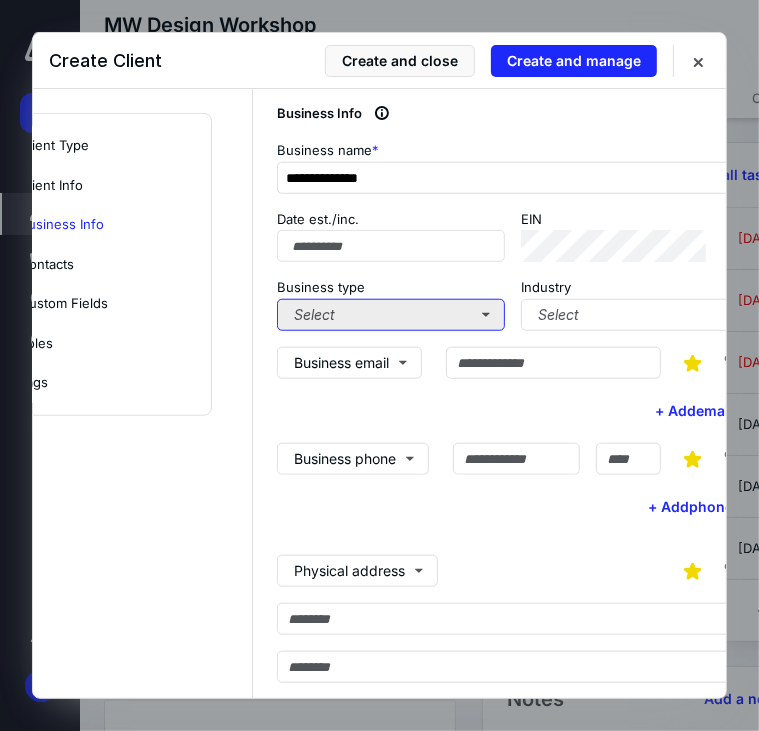 click on "Select" at bounding box center [391, 315] 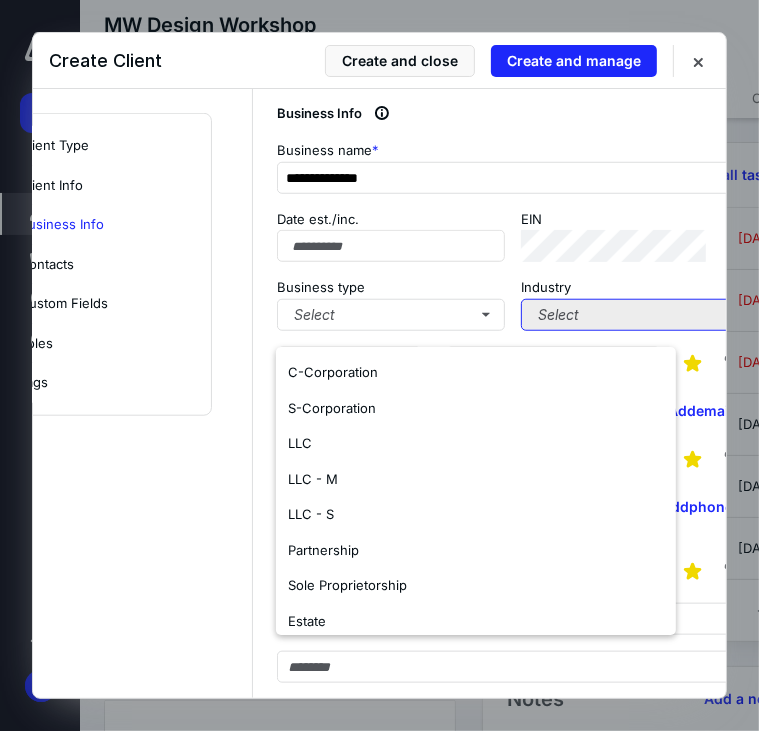 click on "Select" at bounding box center [635, 315] 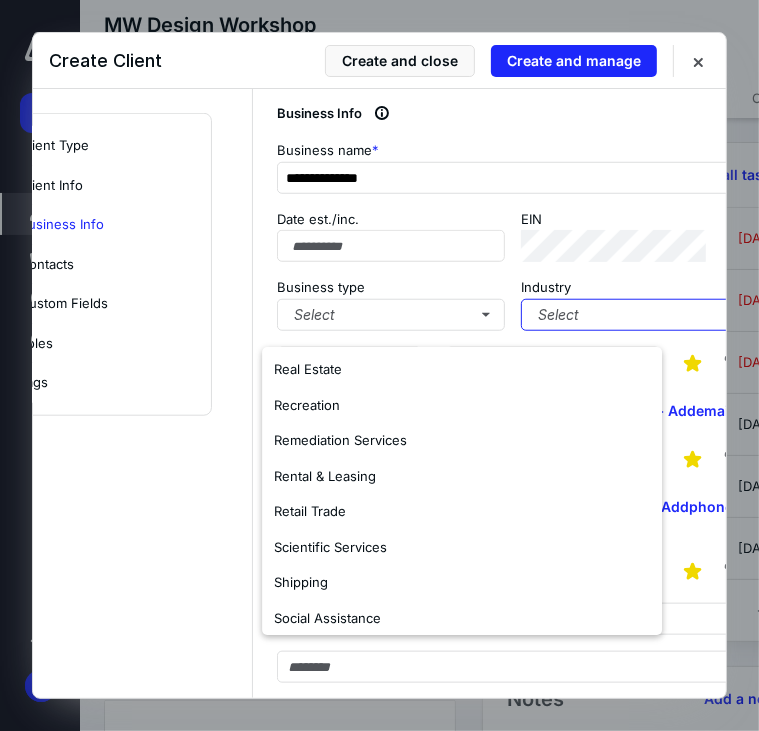 scroll, scrollTop: 1192, scrollLeft: 0, axis: vertical 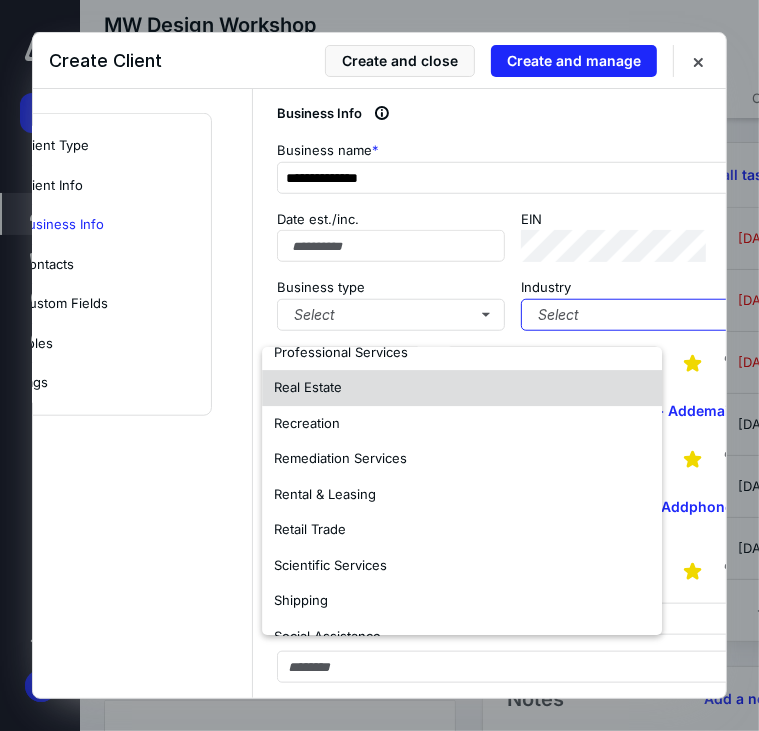 click on "Real Estate" at bounding box center (462, 388) 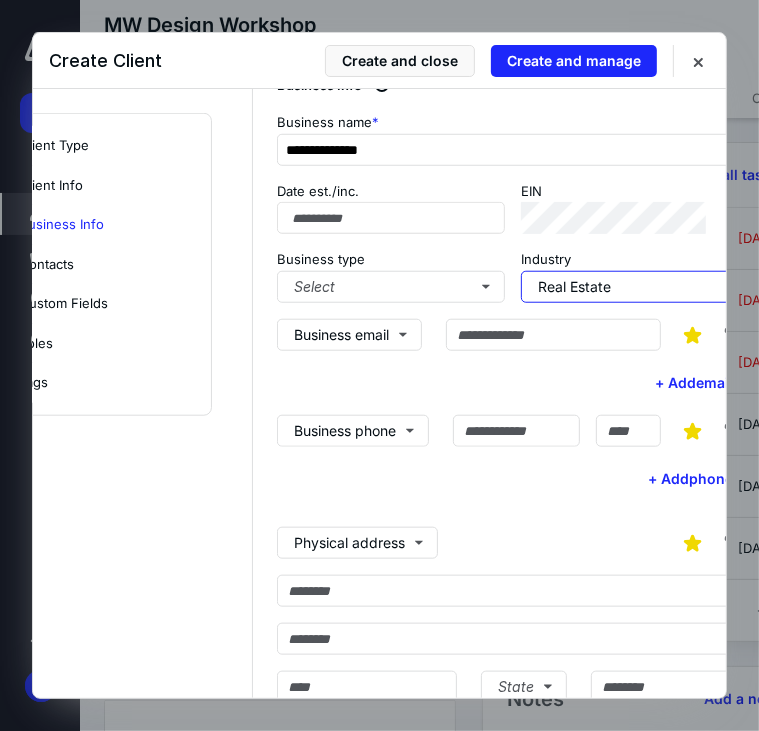scroll, scrollTop: 844, scrollLeft: 69, axis: both 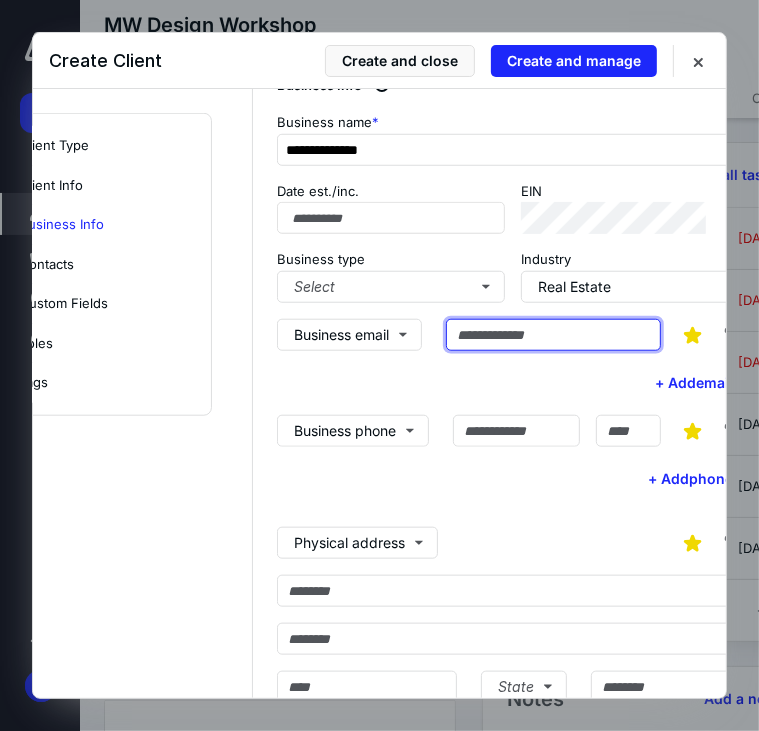 click at bounding box center (553, 335) 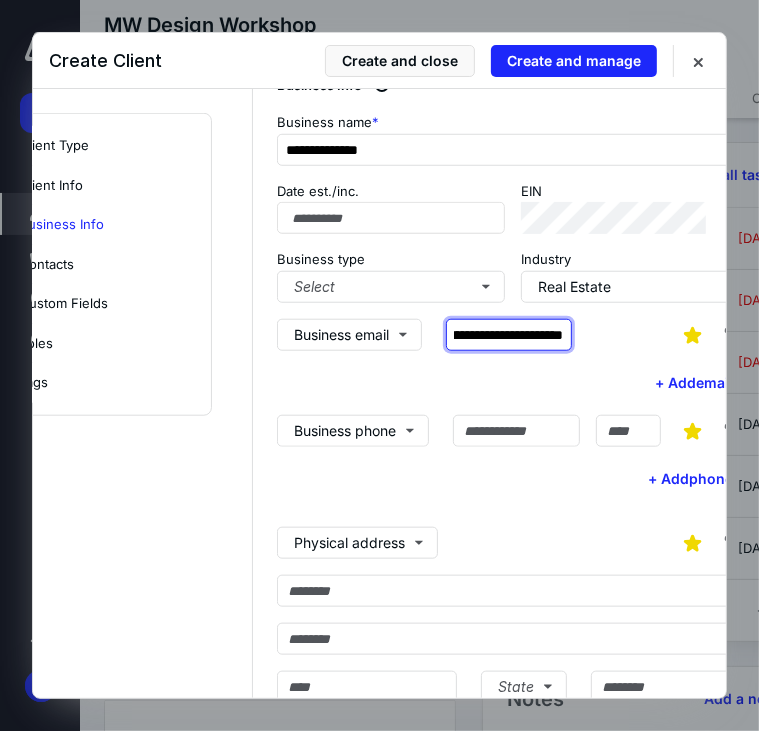 scroll, scrollTop: 0, scrollLeft: 139, axis: horizontal 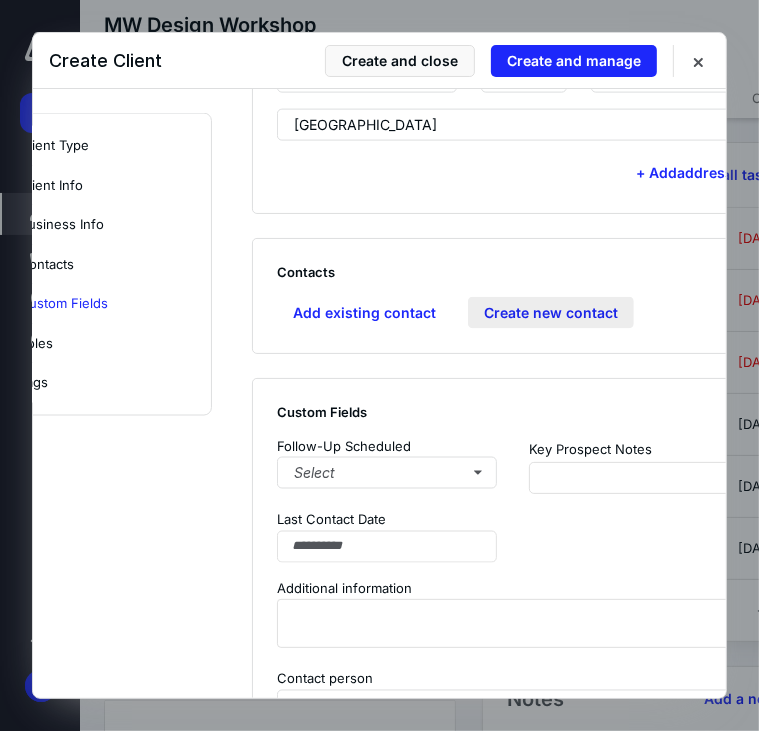 type on "**********" 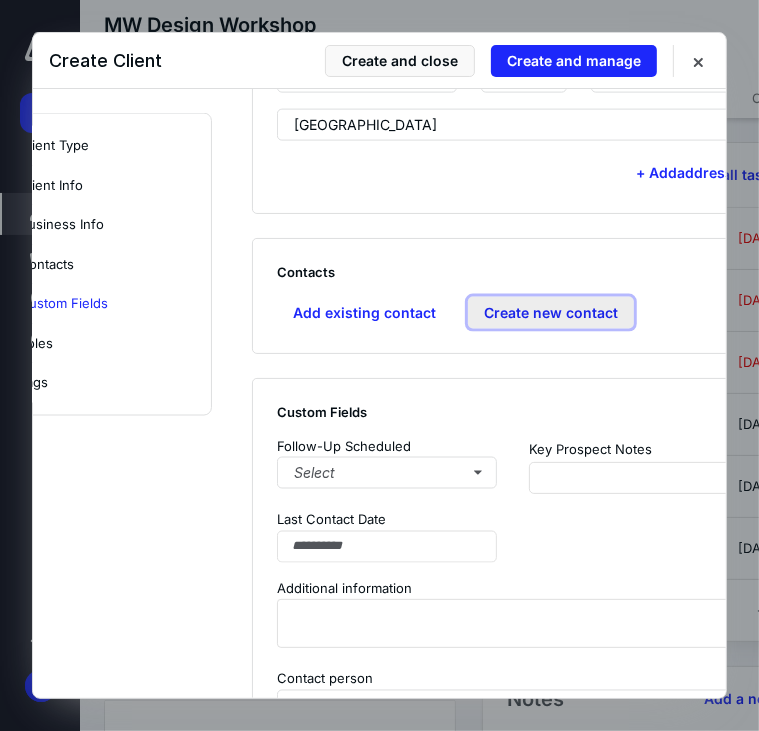 scroll, scrollTop: 0, scrollLeft: 0, axis: both 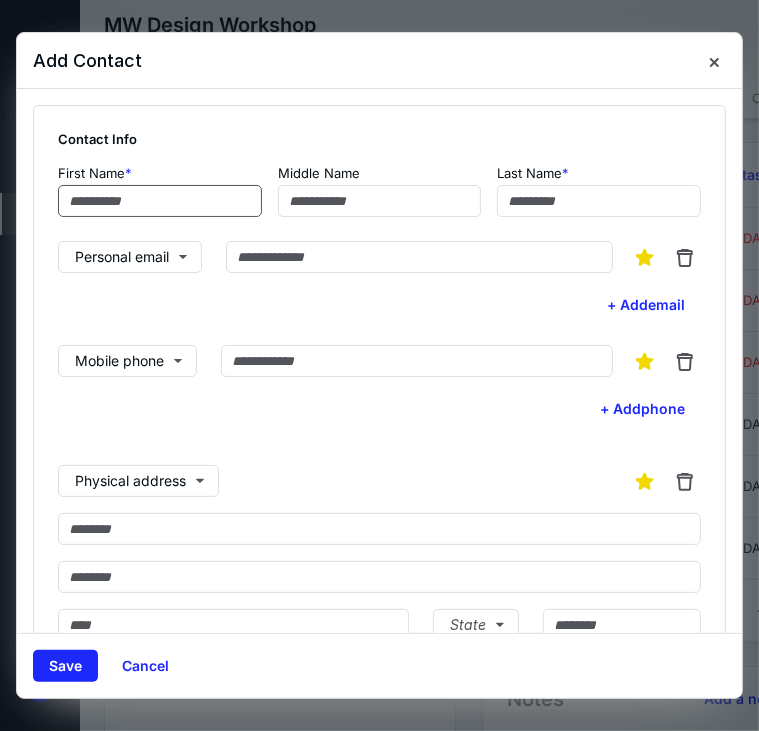 click at bounding box center (160, 201) 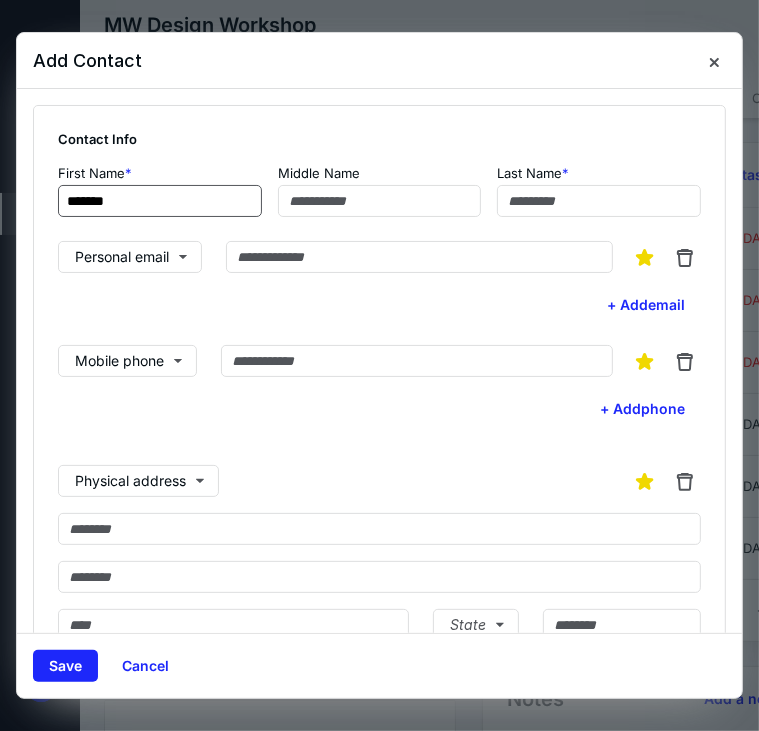 type on "*******" 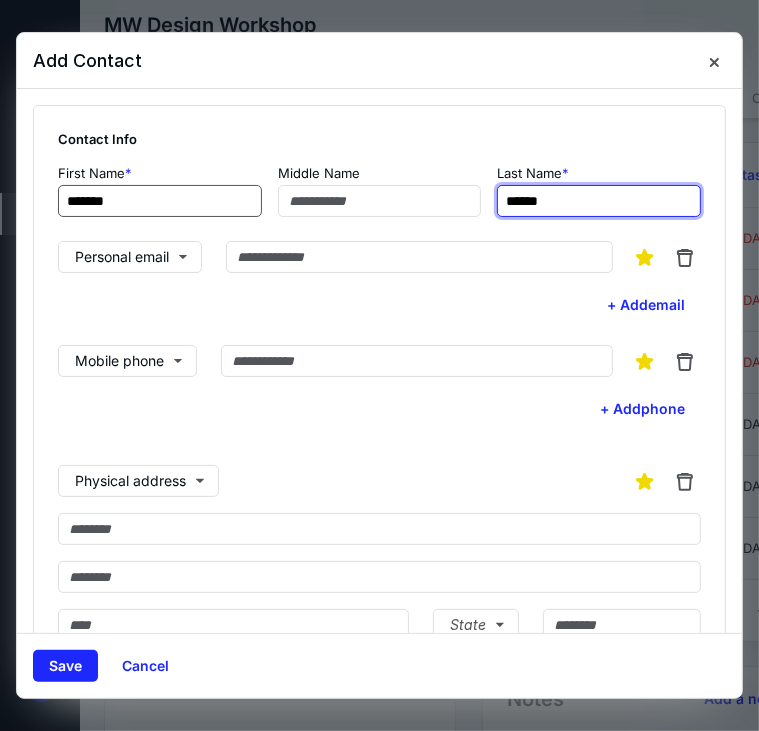 type on "******" 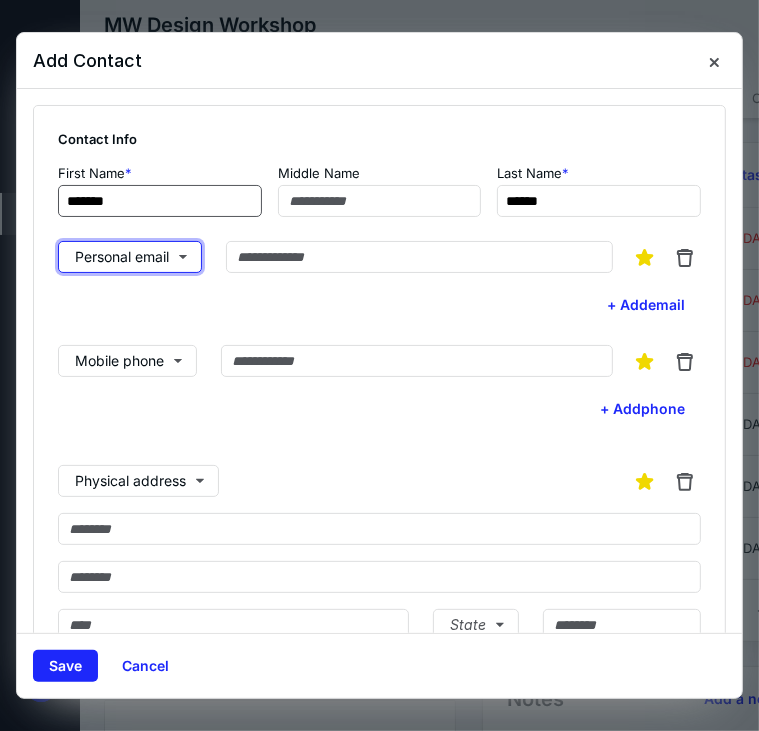 type 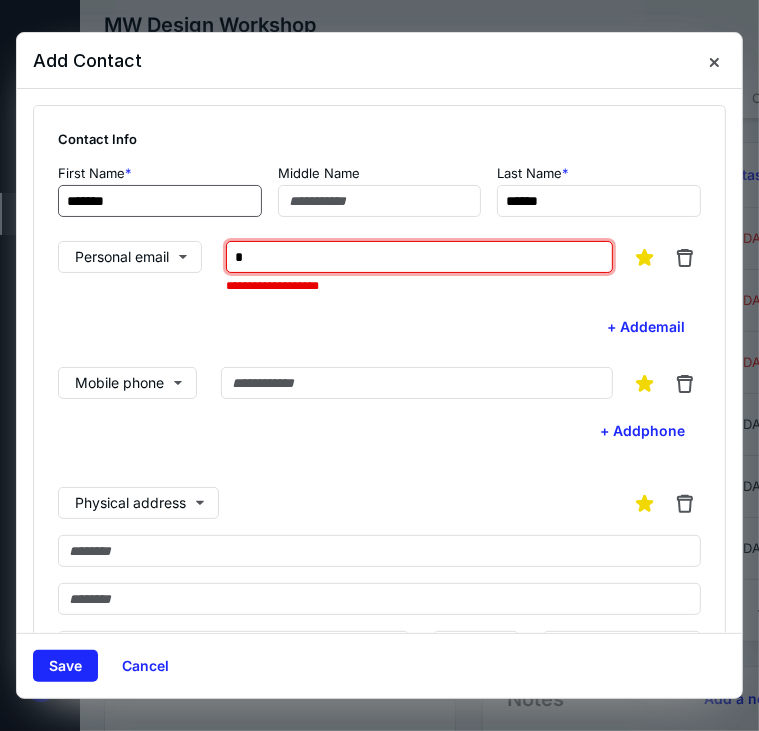 type on "*" 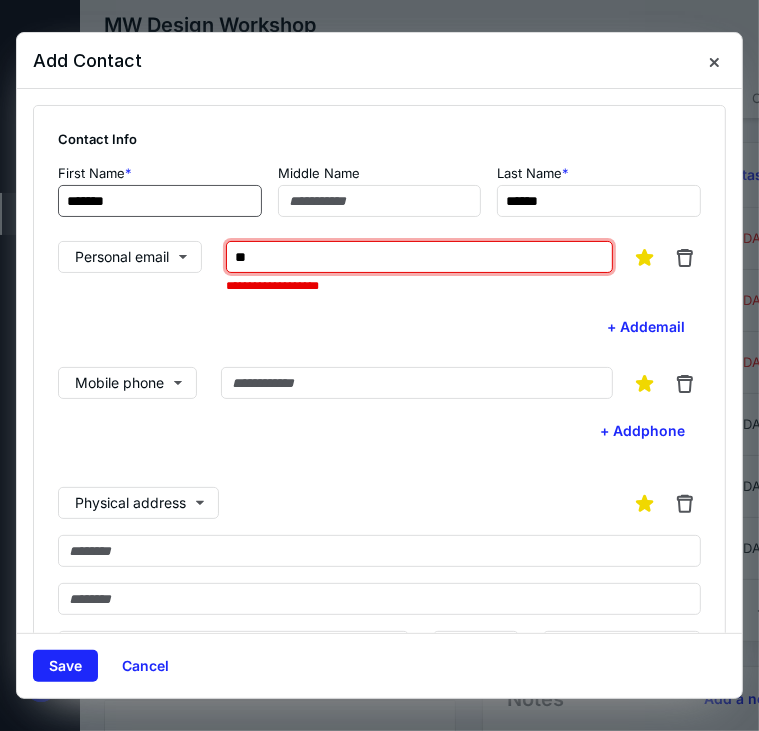 type on "*" 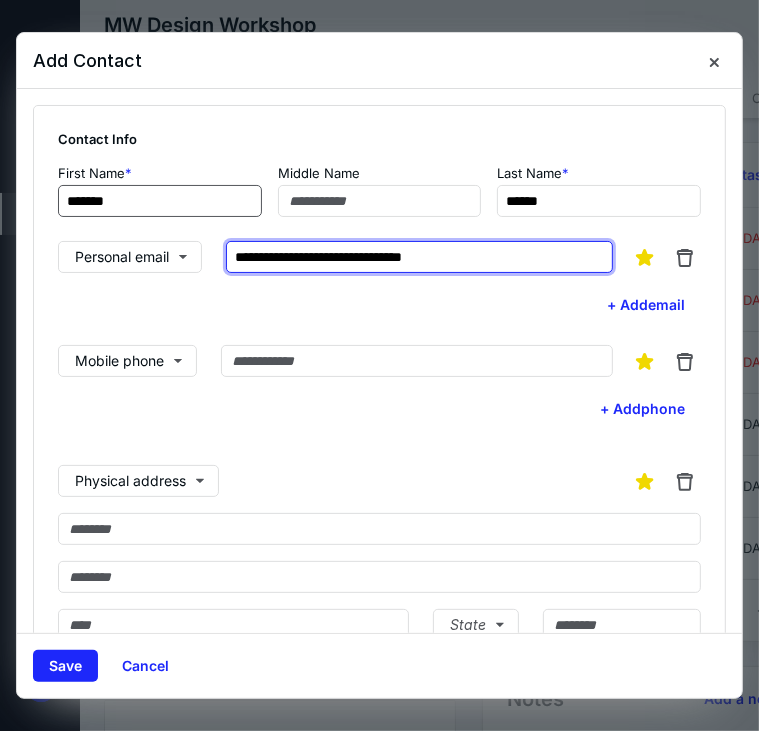 type on "**********" 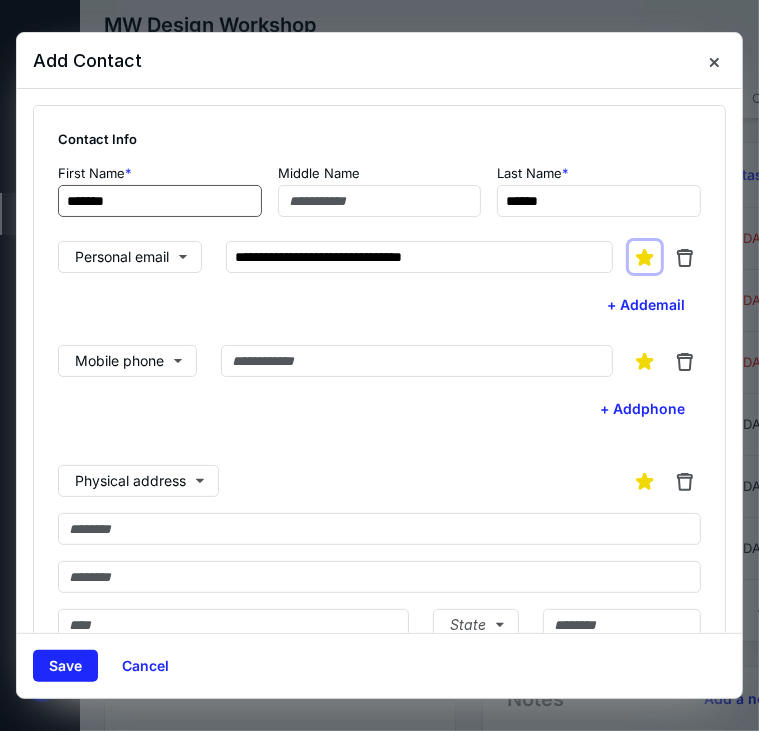 type 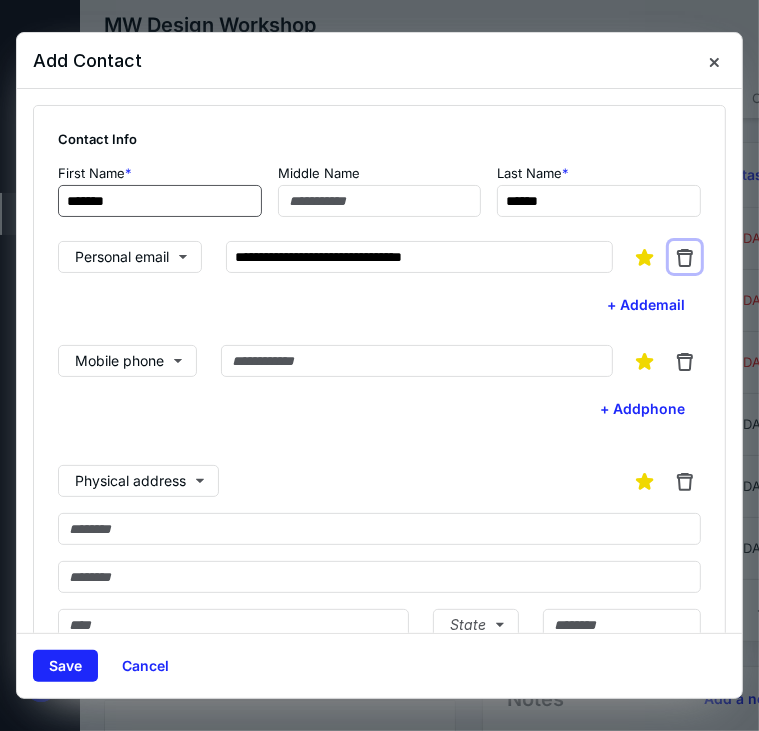 type 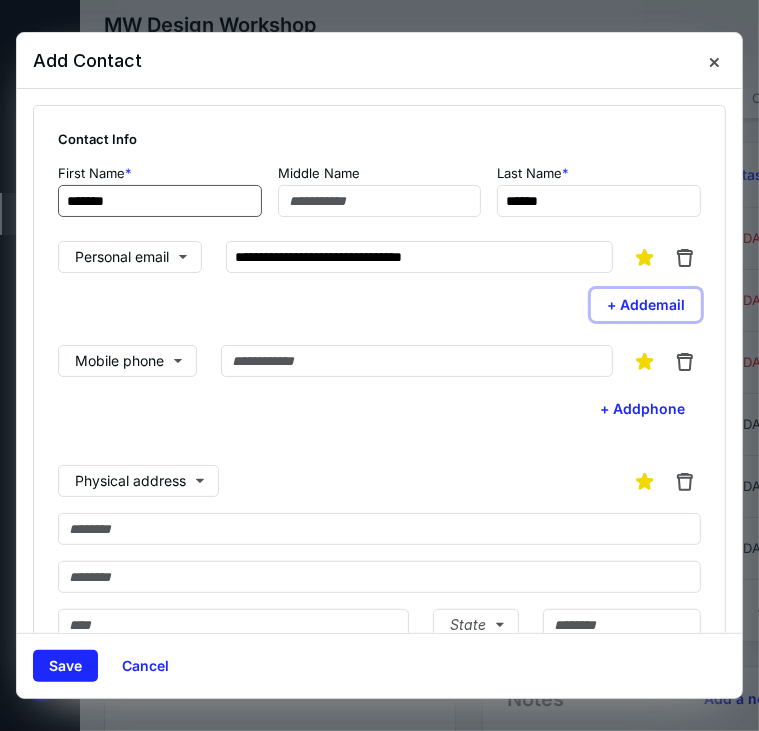 type 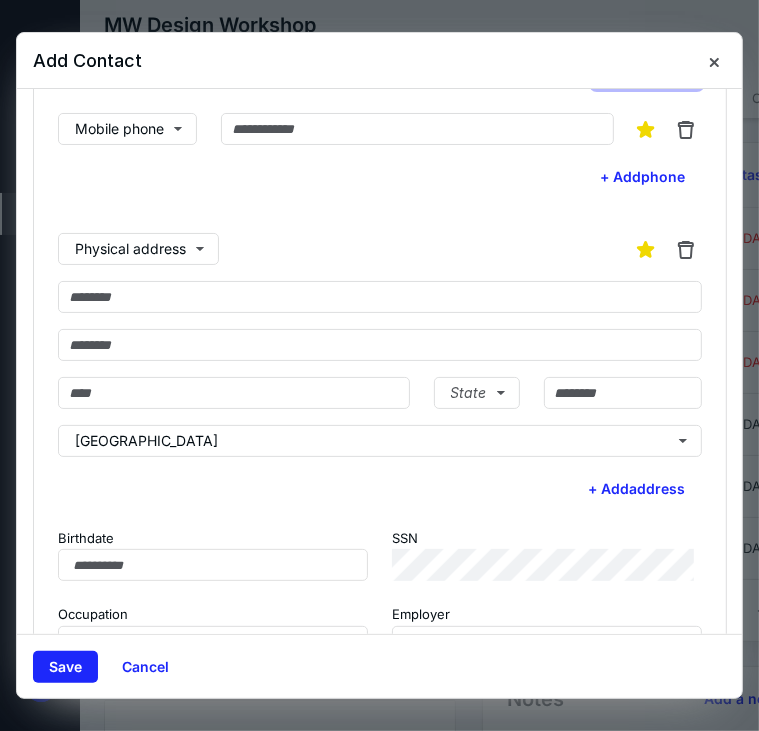 scroll, scrollTop: 296, scrollLeft: 0, axis: vertical 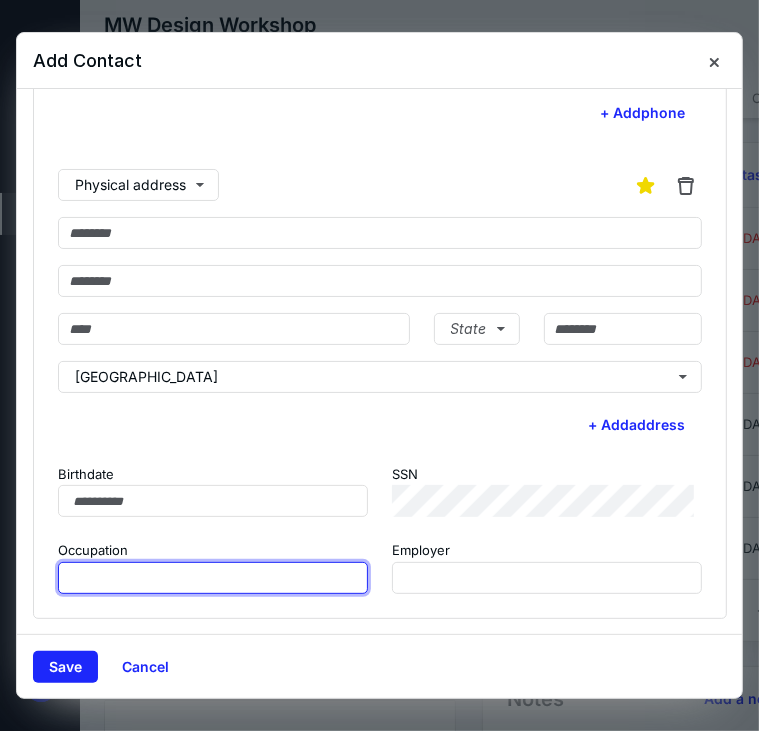 click at bounding box center (213, 578) 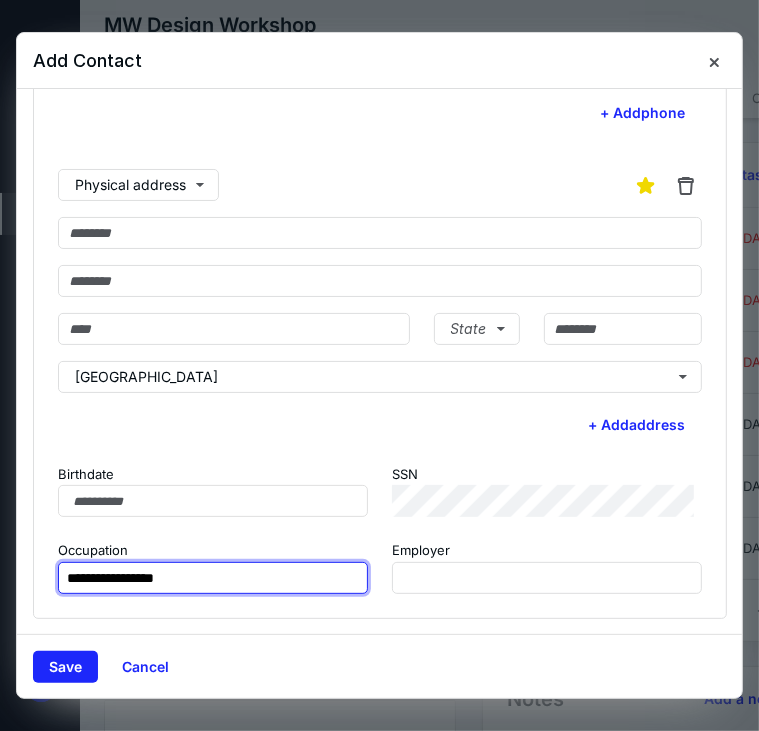 type on "**********" 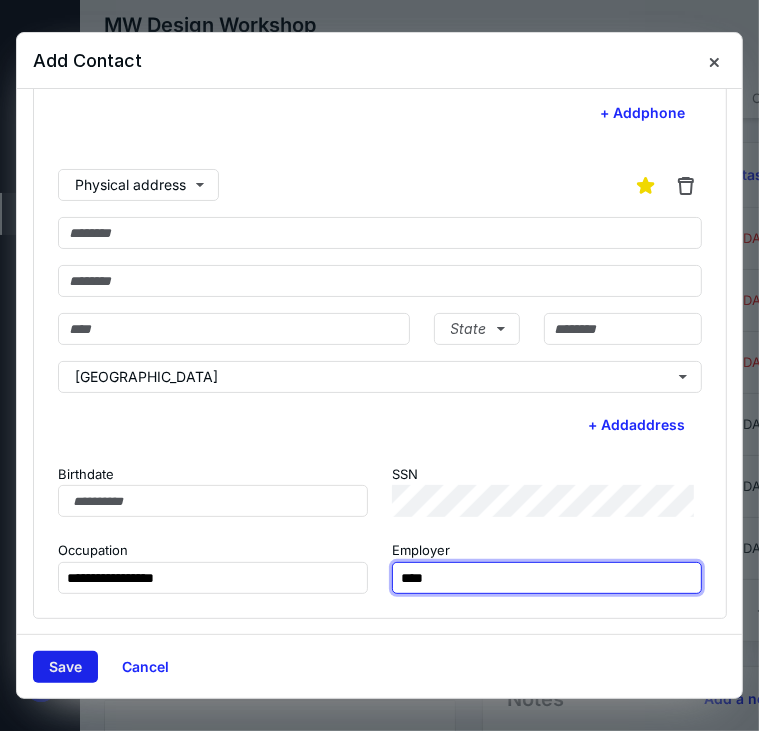 type on "****" 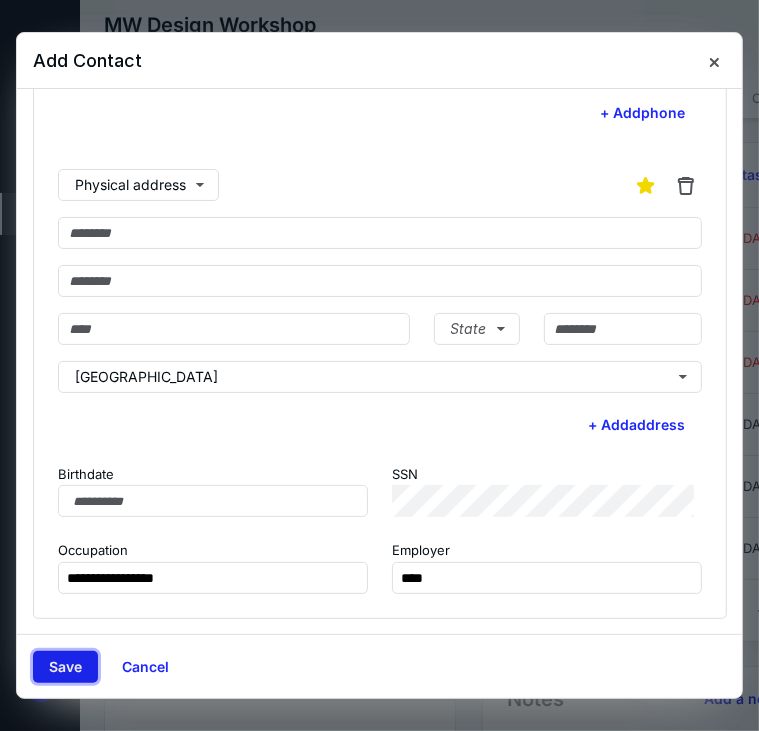 click on "Save" at bounding box center (65, 667) 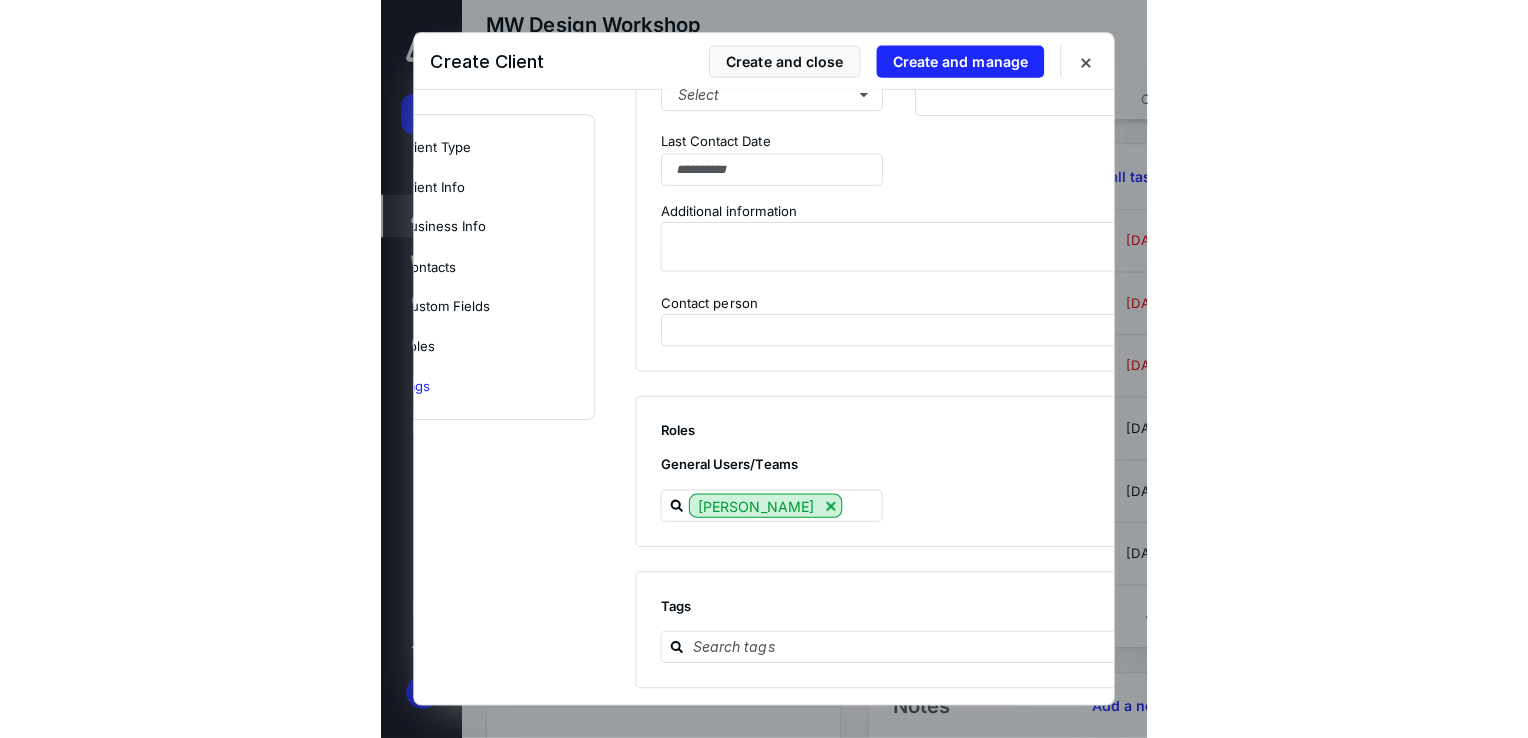 scroll, scrollTop: 2397, scrollLeft: 69, axis: both 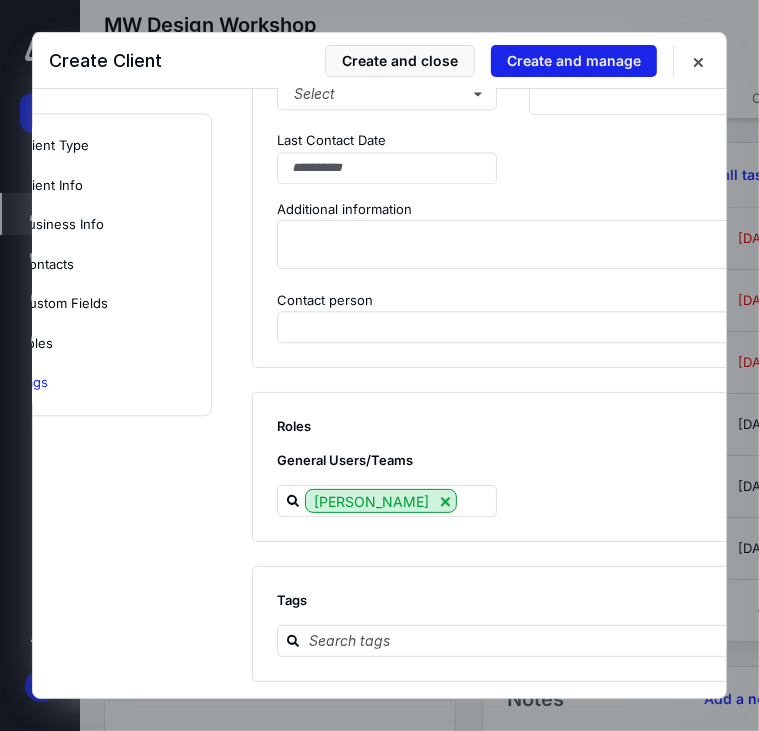 click on "Create and manage" at bounding box center (574, 61) 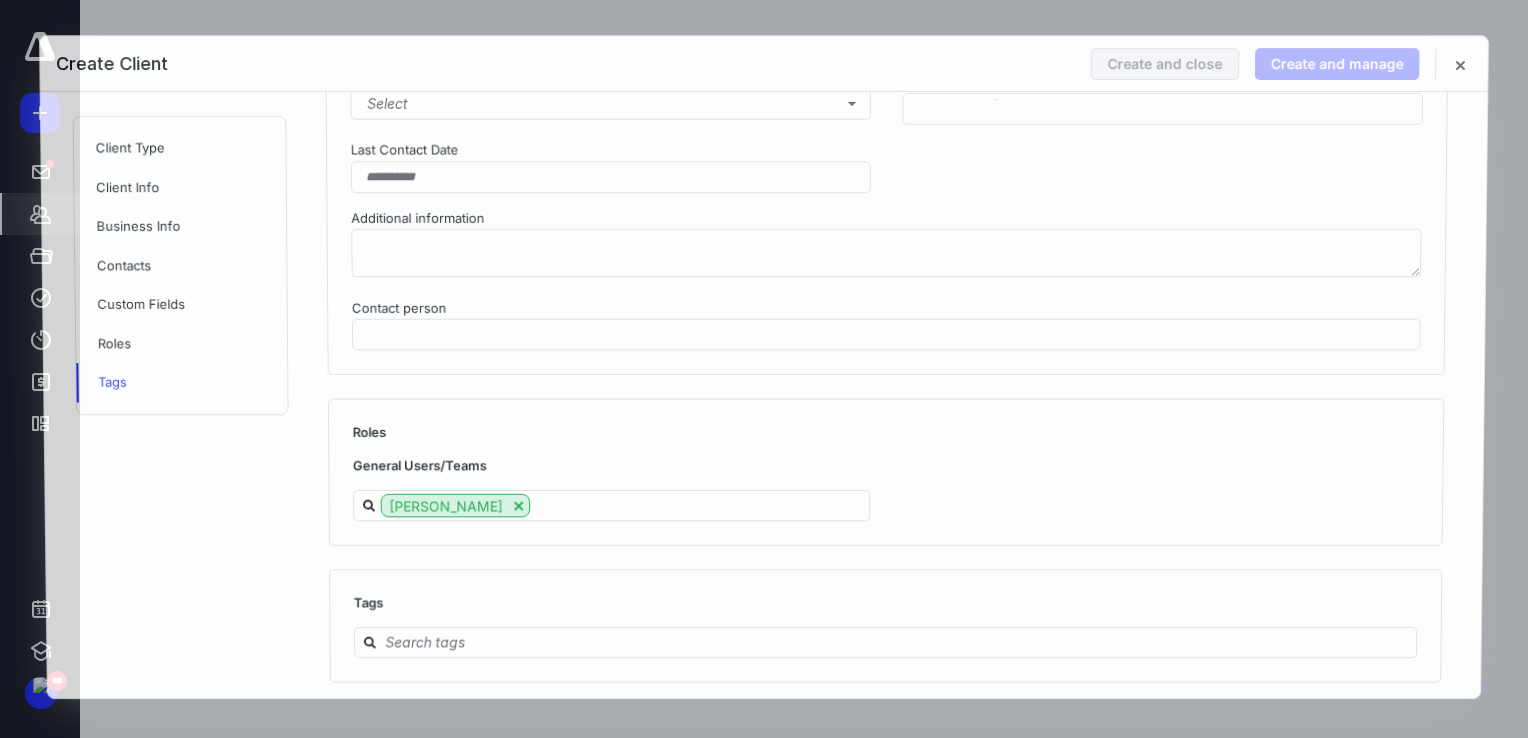 scroll, scrollTop: 2270, scrollLeft: 0, axis: vertical 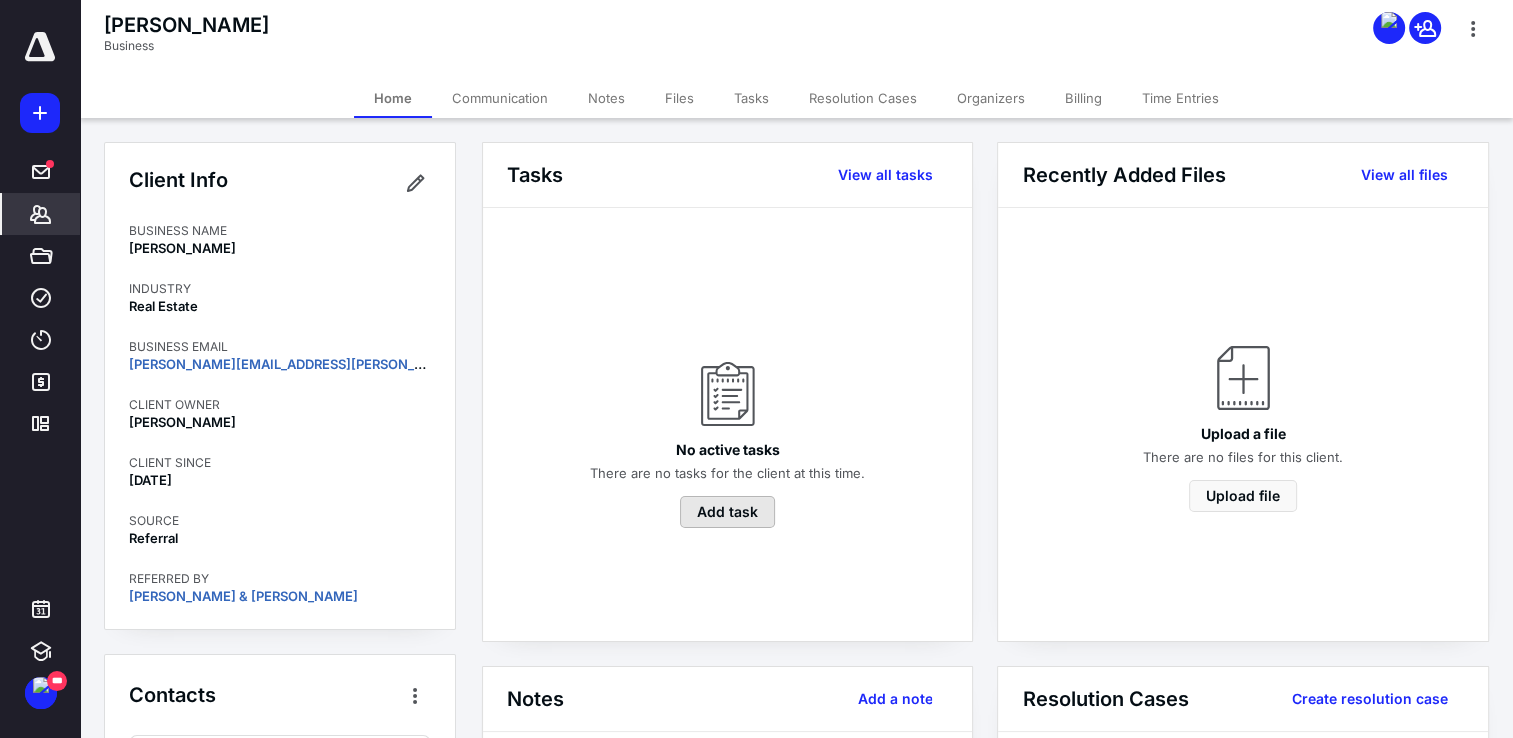 click on "Add task" at bounding box center [727, 512] 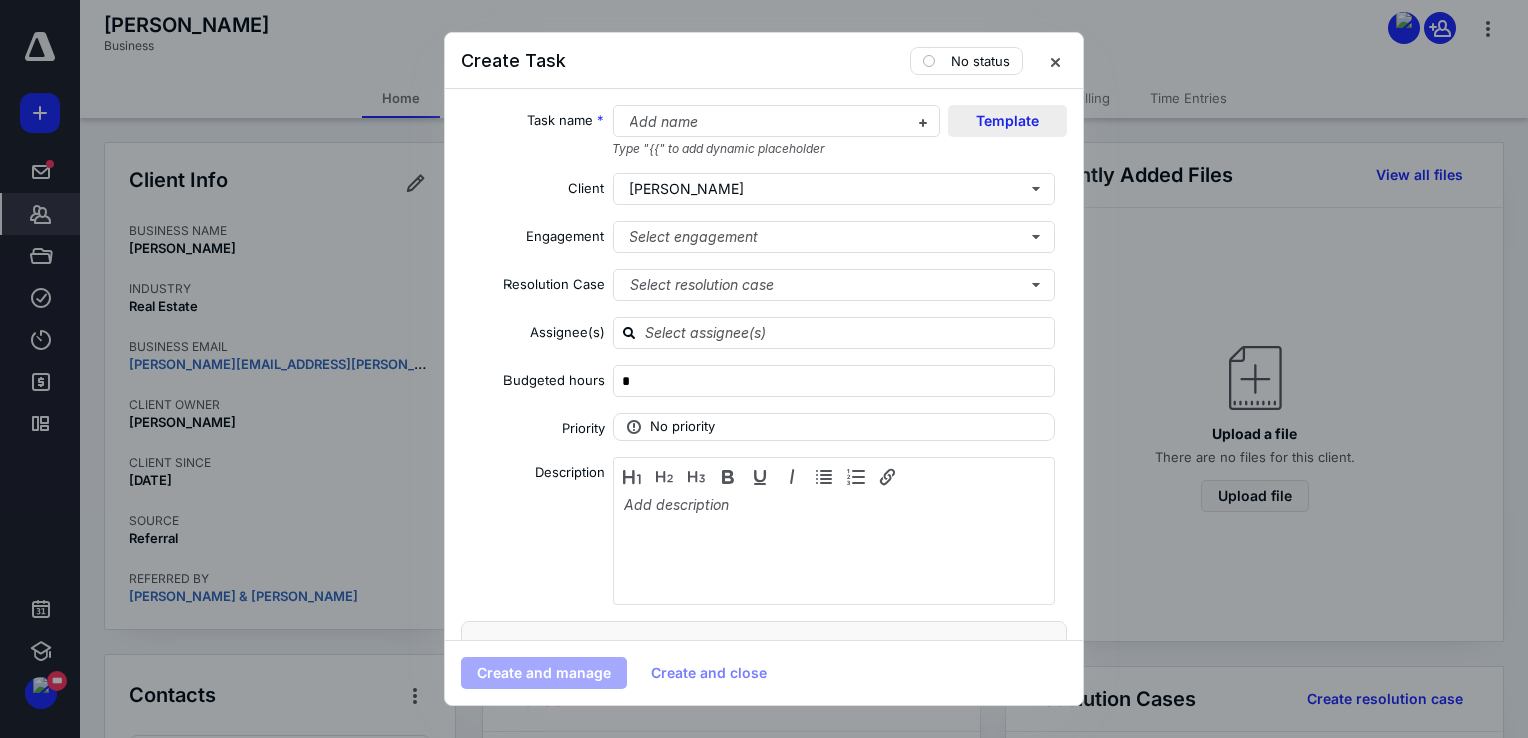click on "Template" at bounding box center (1007, 121) 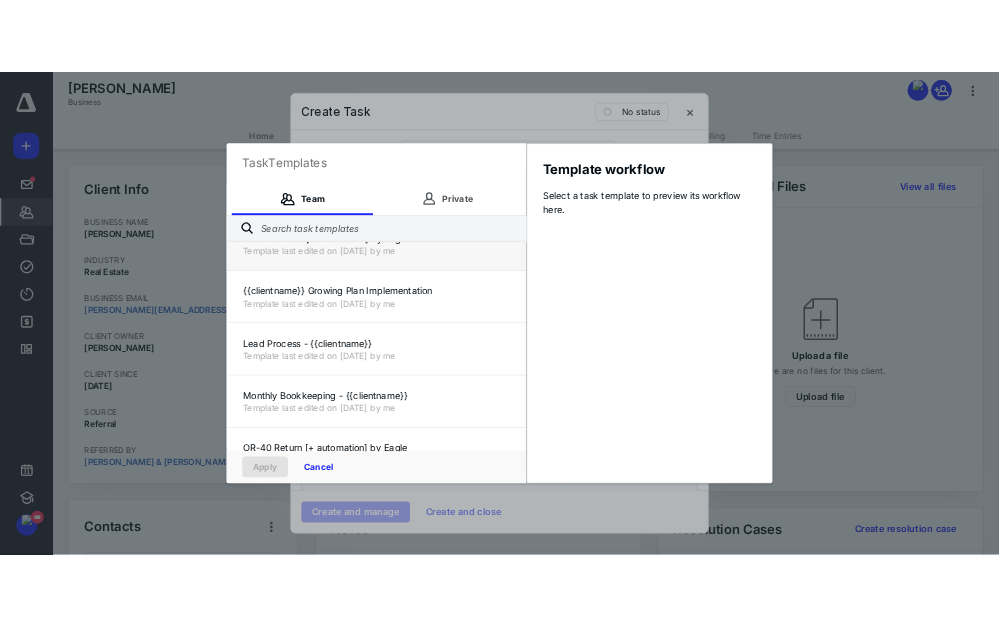 scroll, scrollTop: 196, scrollLeft: 0, axis: vertical 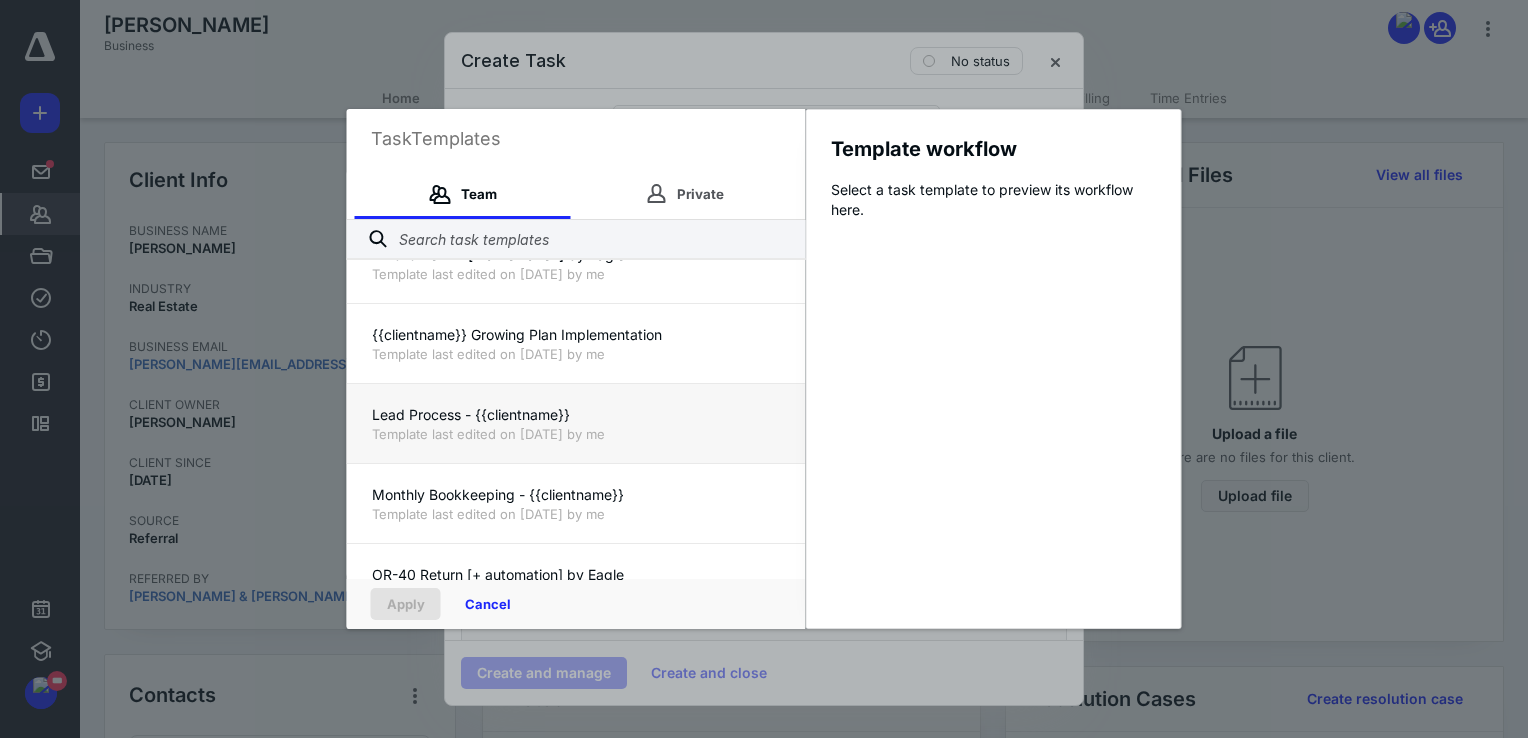 click on "Lead Process - {{clientname}} Template last edited on [DATE] by me" at bounding box center (576, 423) 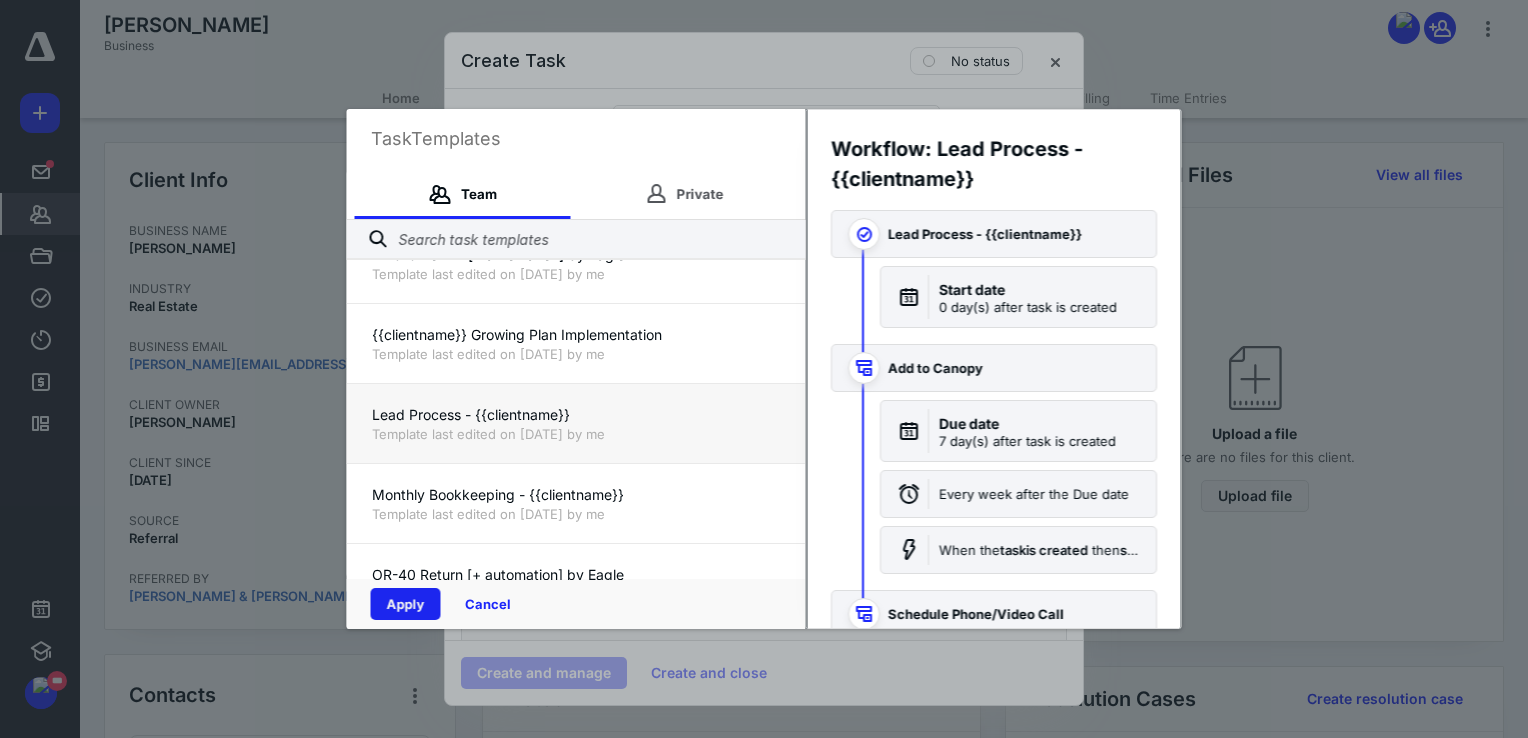 click on "Apply" at bounding box center (406, 604) 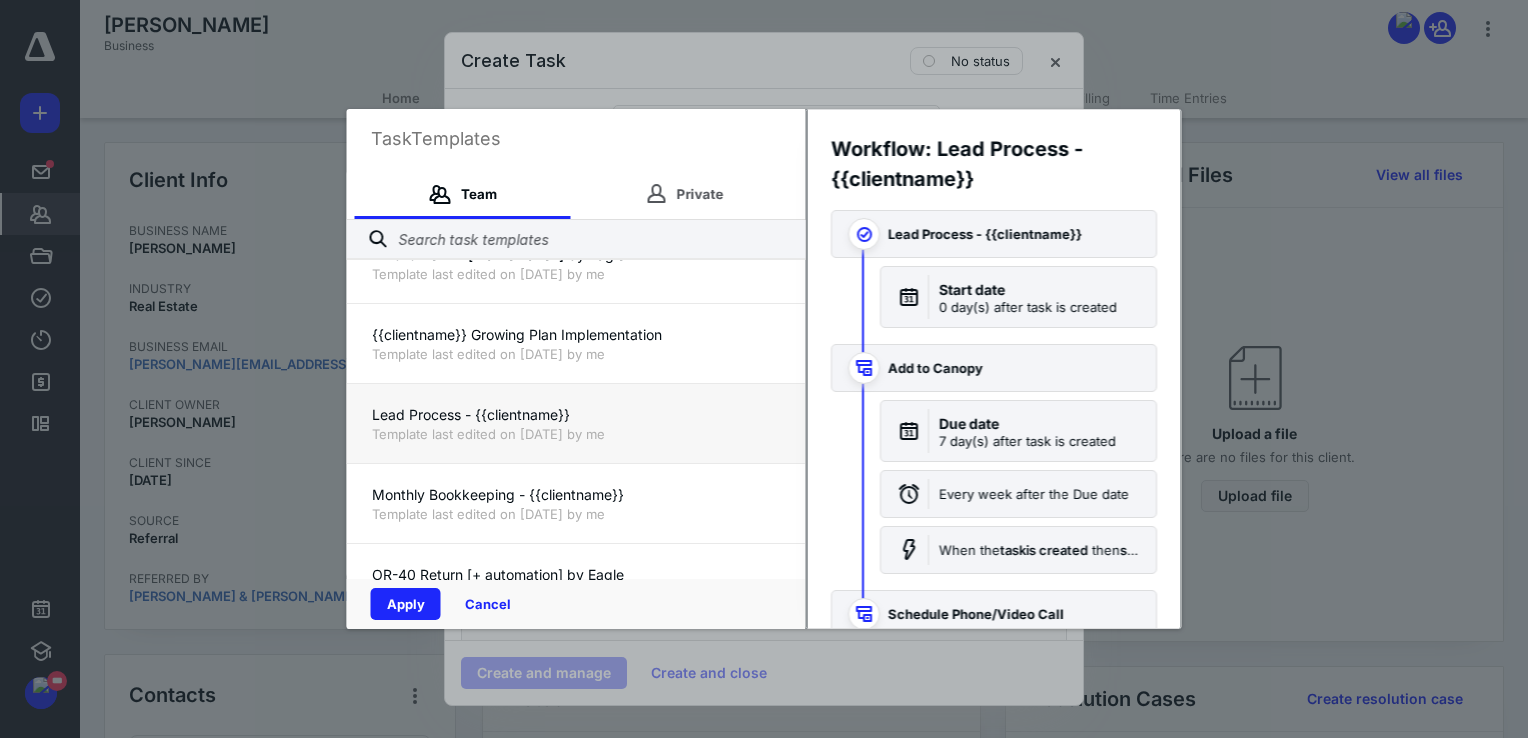 type on "*" 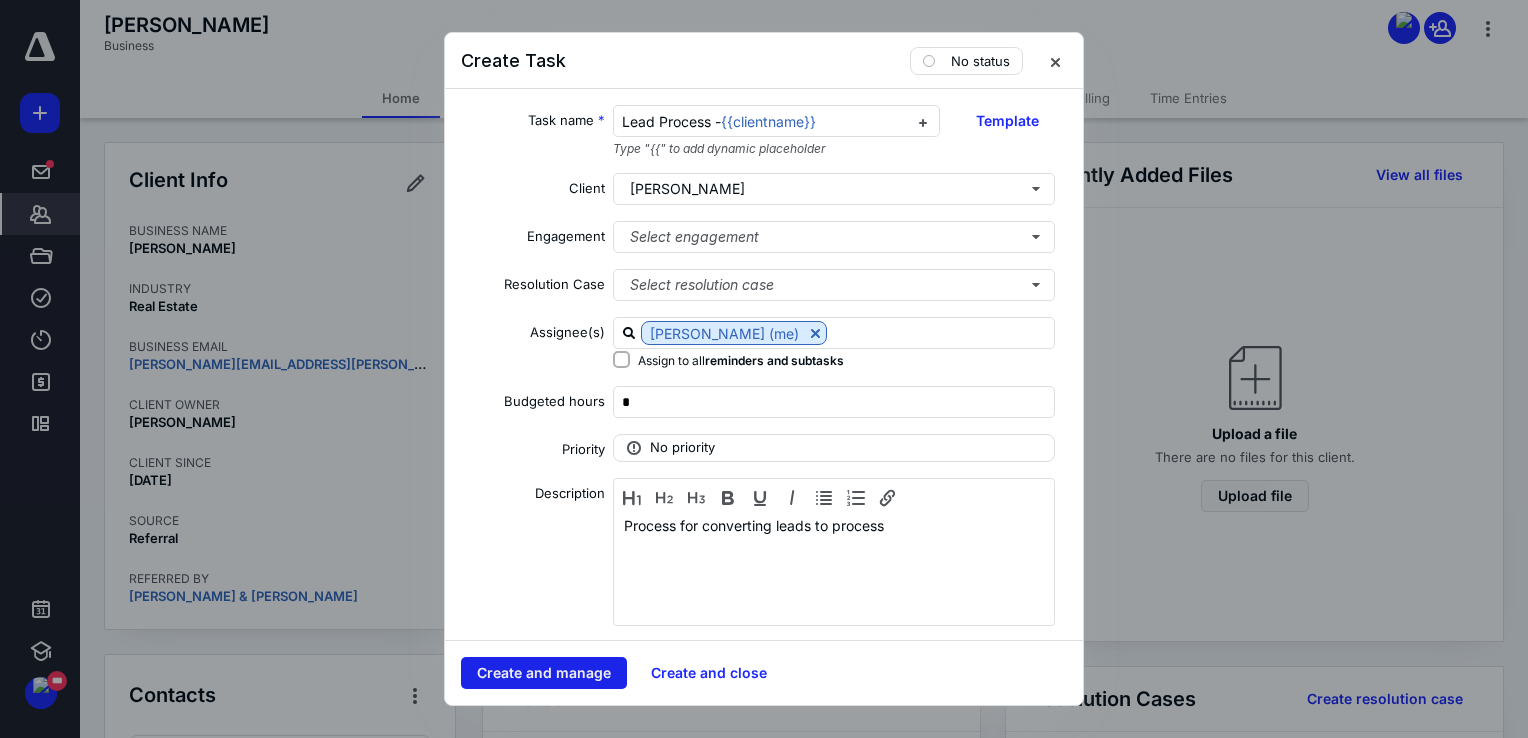 click on "Create and manage" at bounding box center (544, 673) 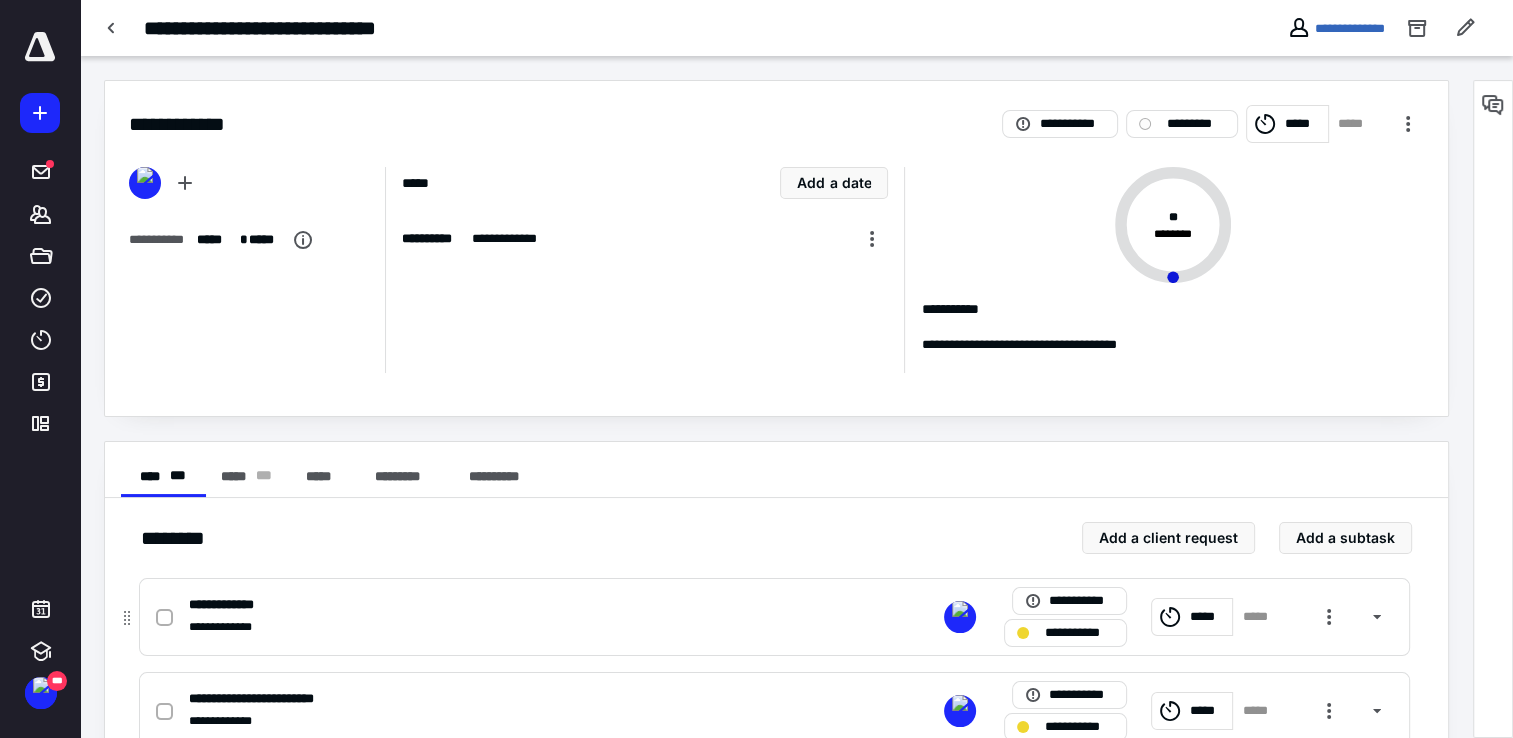 click 